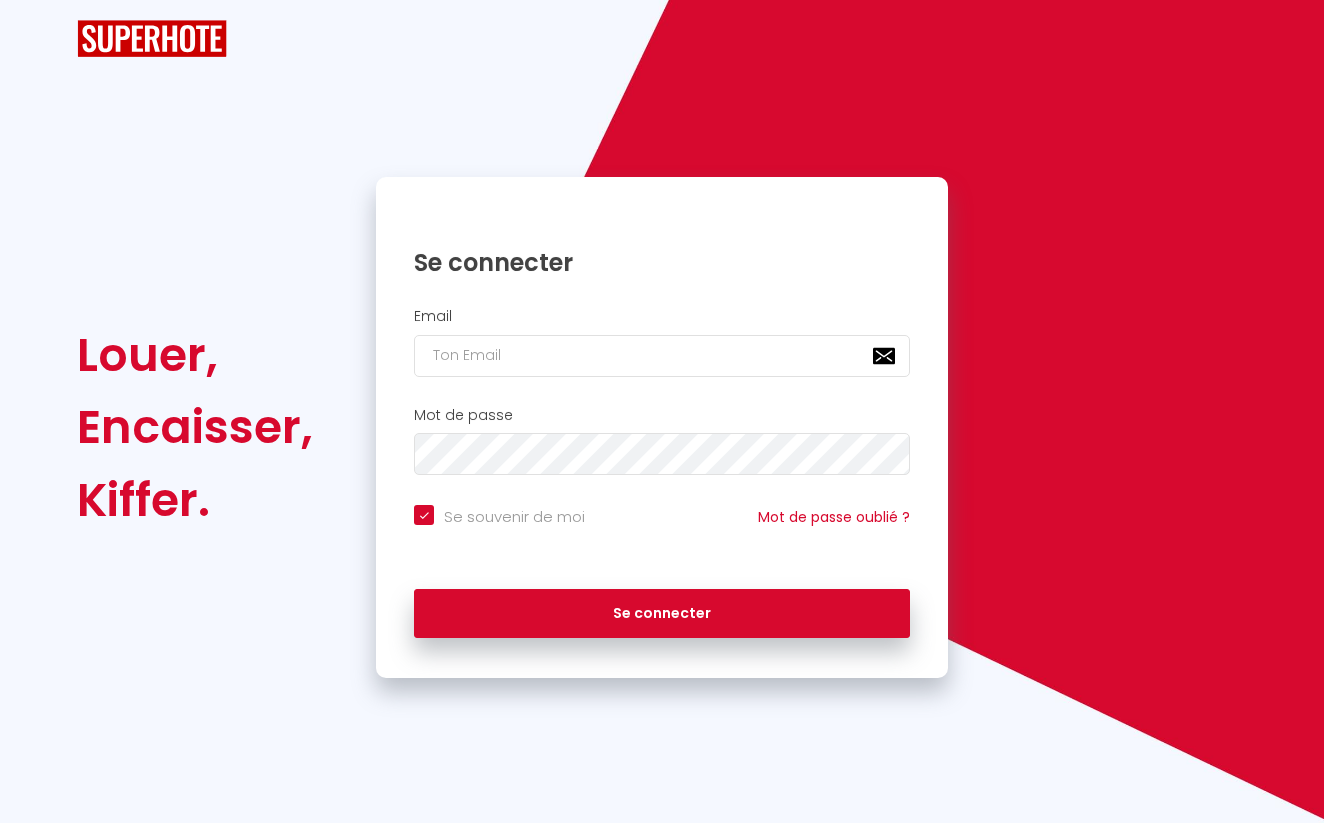 scroll, scrollTop: 0, scrollLeft: 0, axis: both 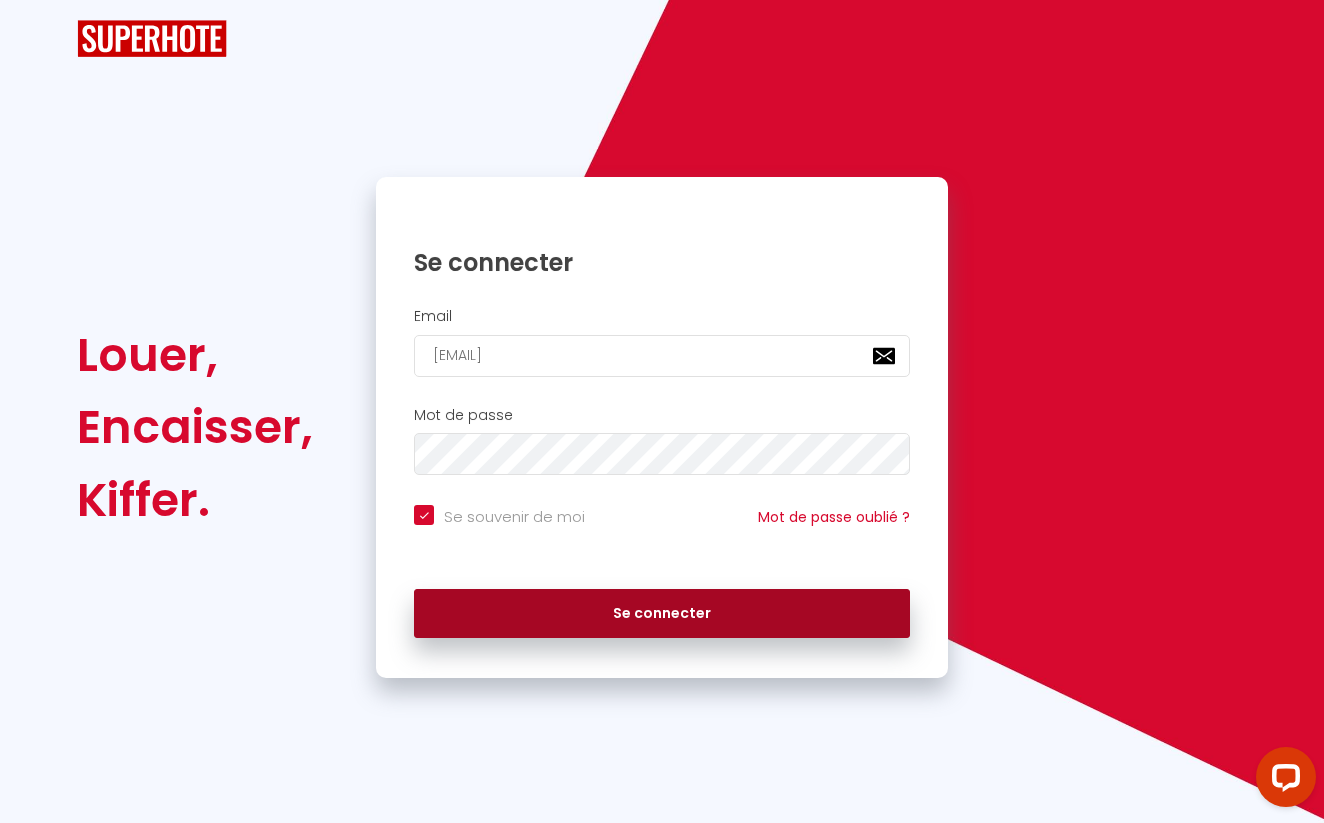 click on "Se connecter" at bounding box center (662, 614) 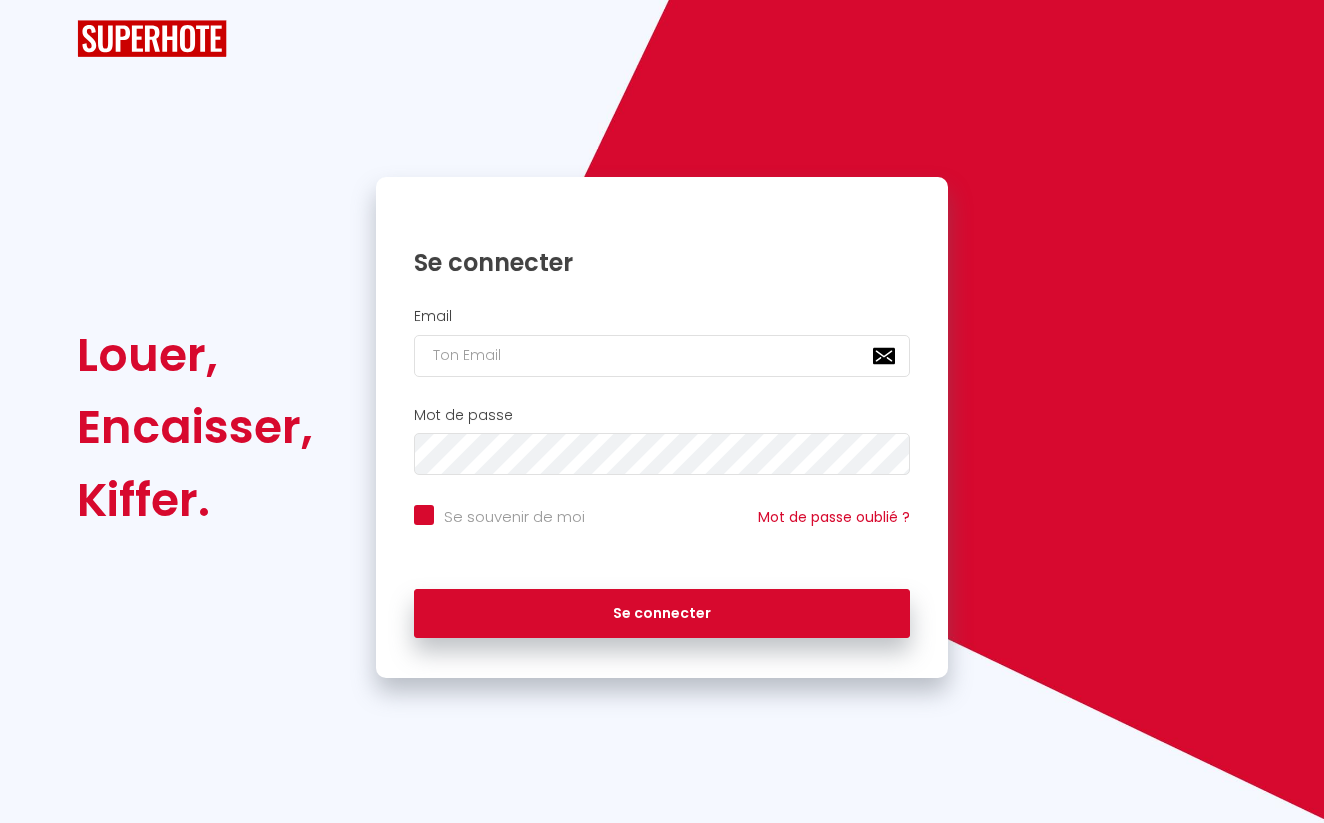 scroll, scrollTop: 0, scrollLeft: 0, axis: both 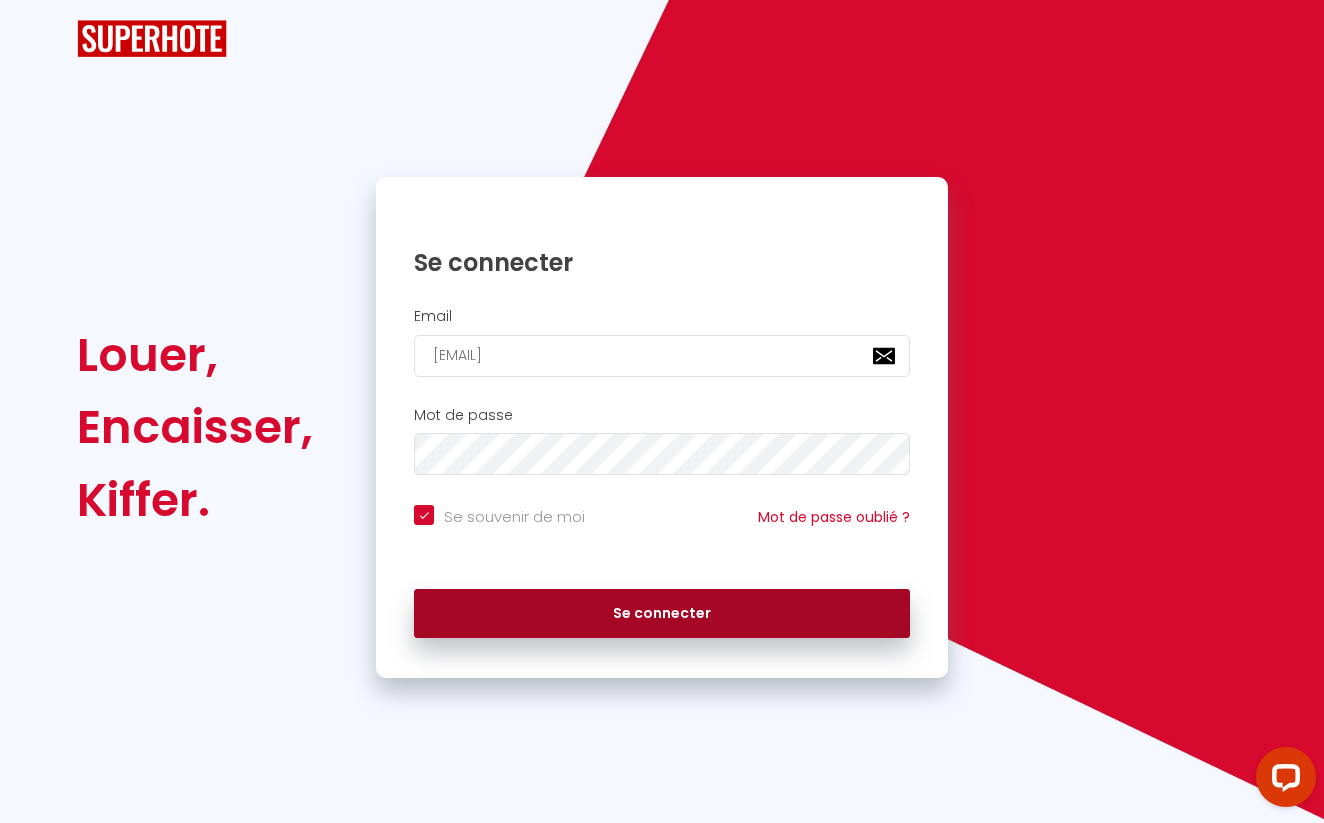 click on "Se connecter" at bounding box center (662, 614) 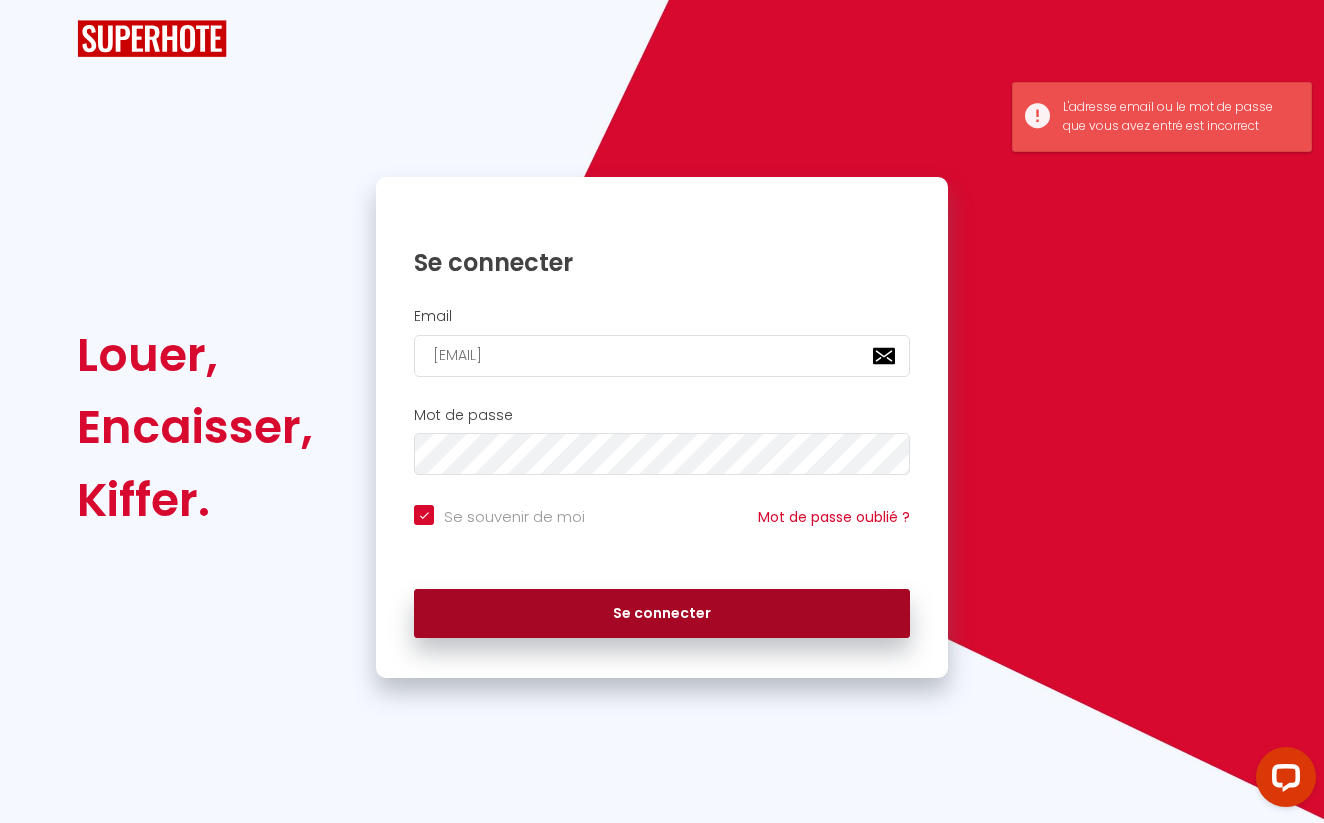 scroll, scrollTop: 0, scrollLeft: 0, axis: both 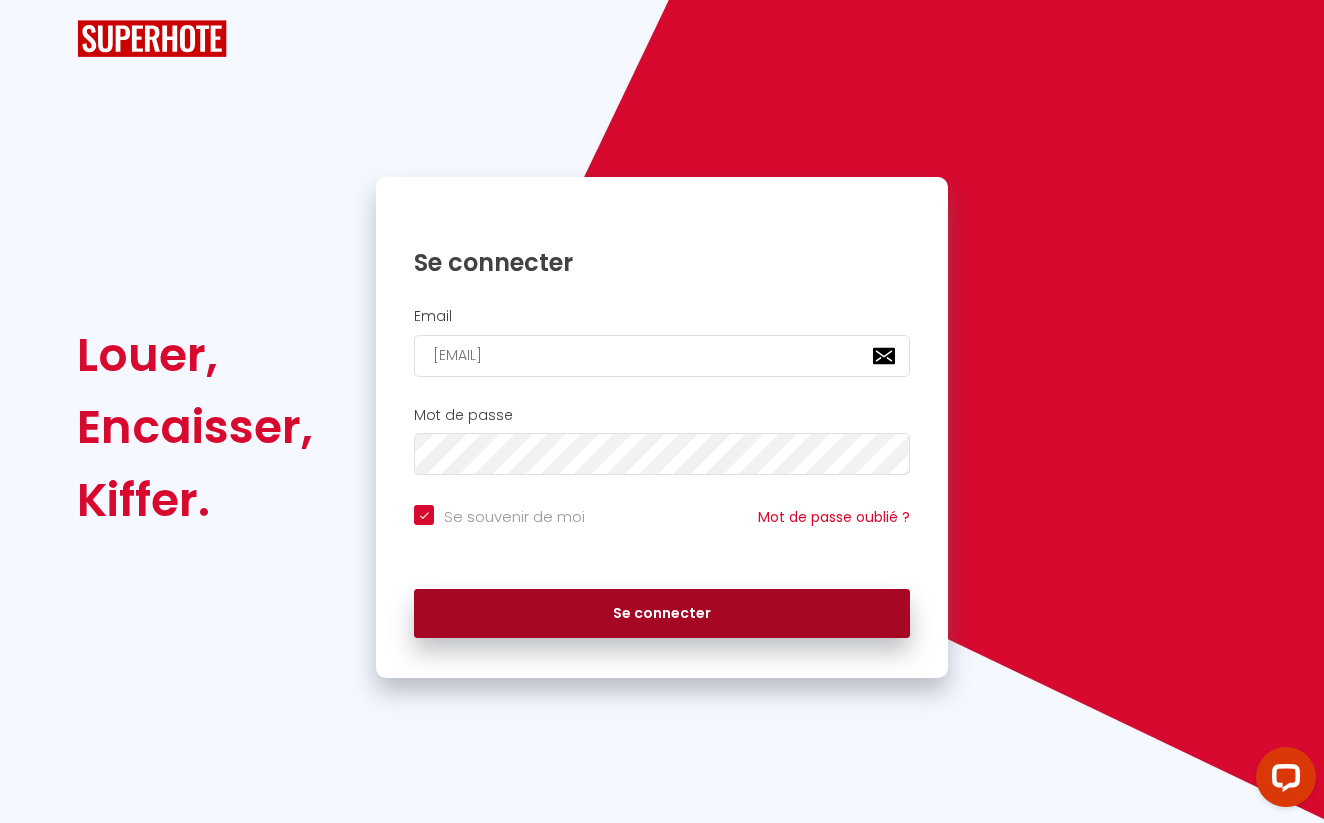 click on "Se connecter" at bounding box center [662, 614] 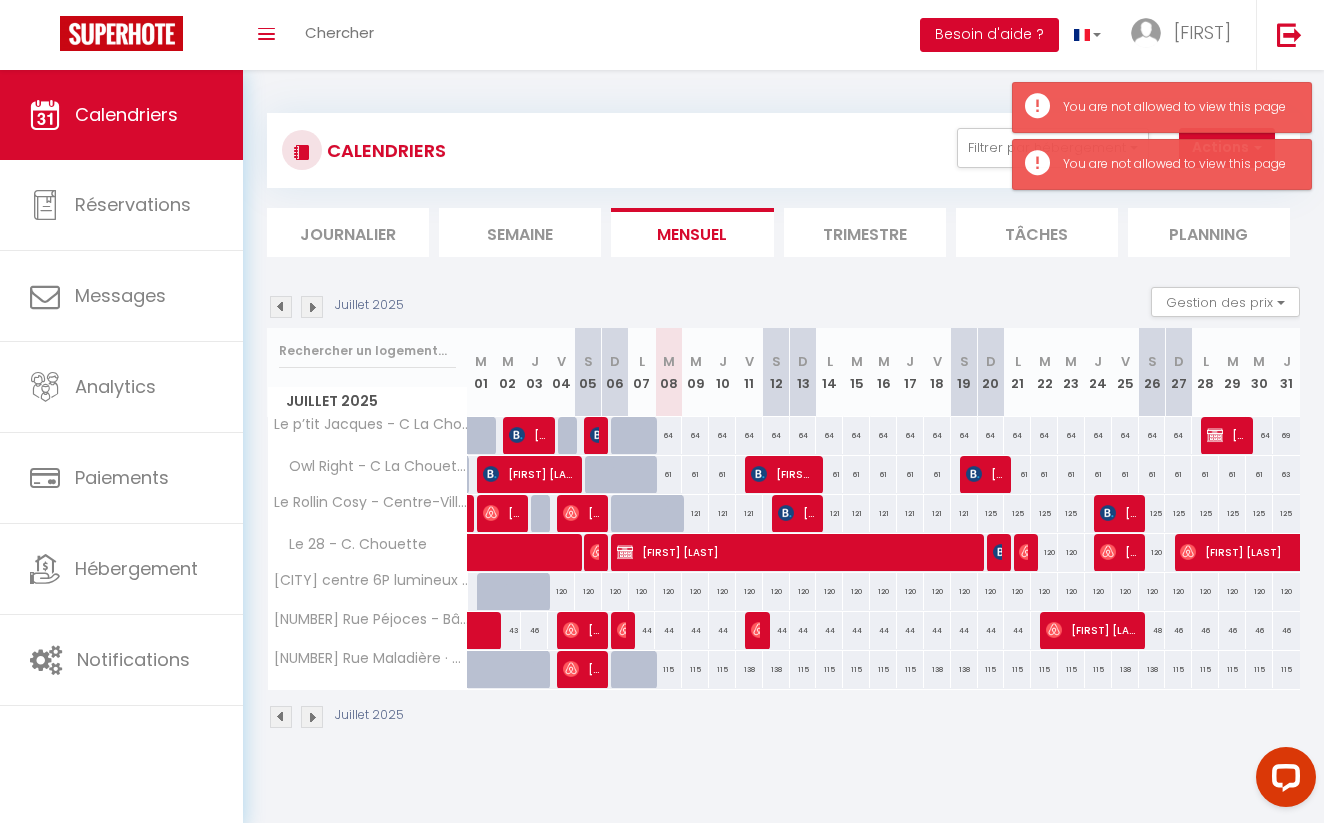scroll, scrollTop: 0, scrollLeft: 0, axis: both 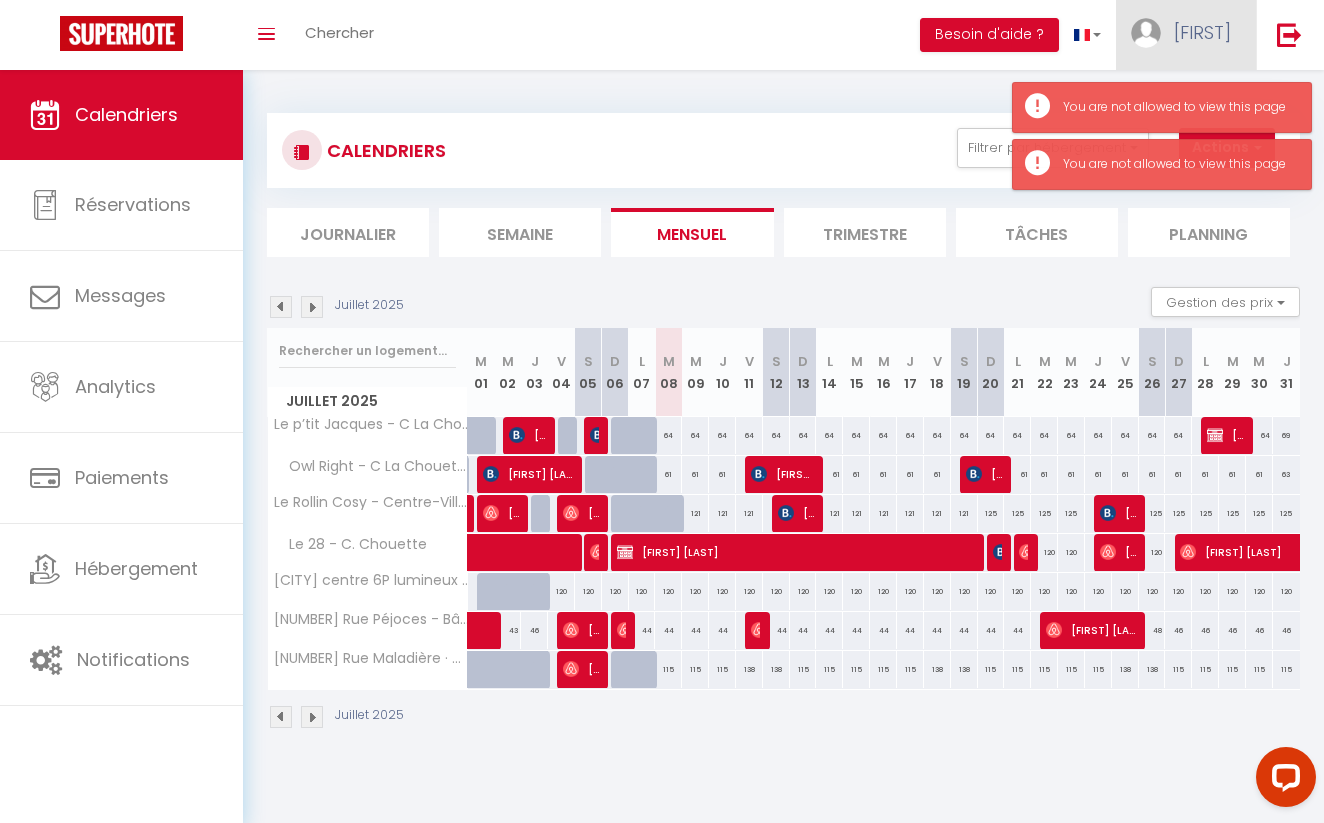 click at bounding box center (1146, 33) 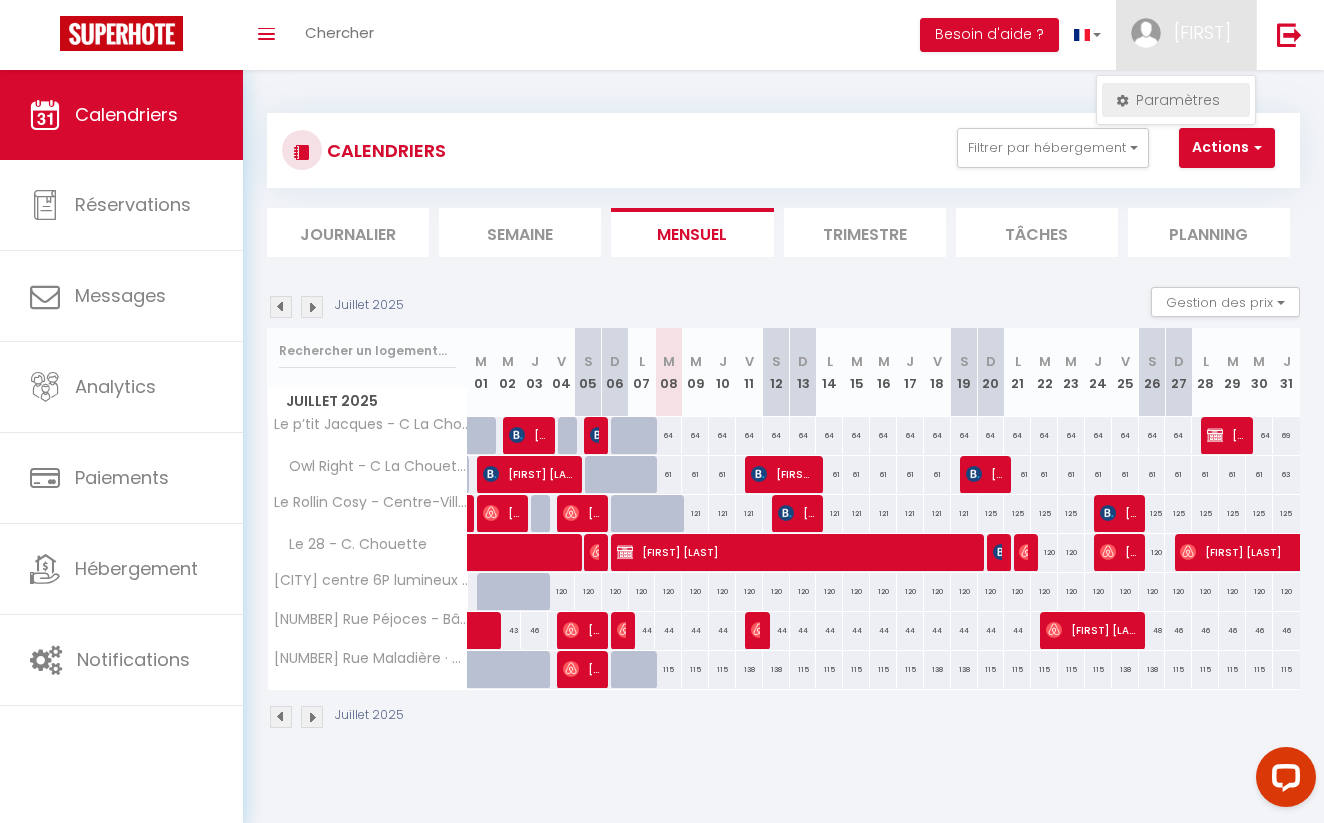 click on "Paramètres" at bounding box center [1176, 100] 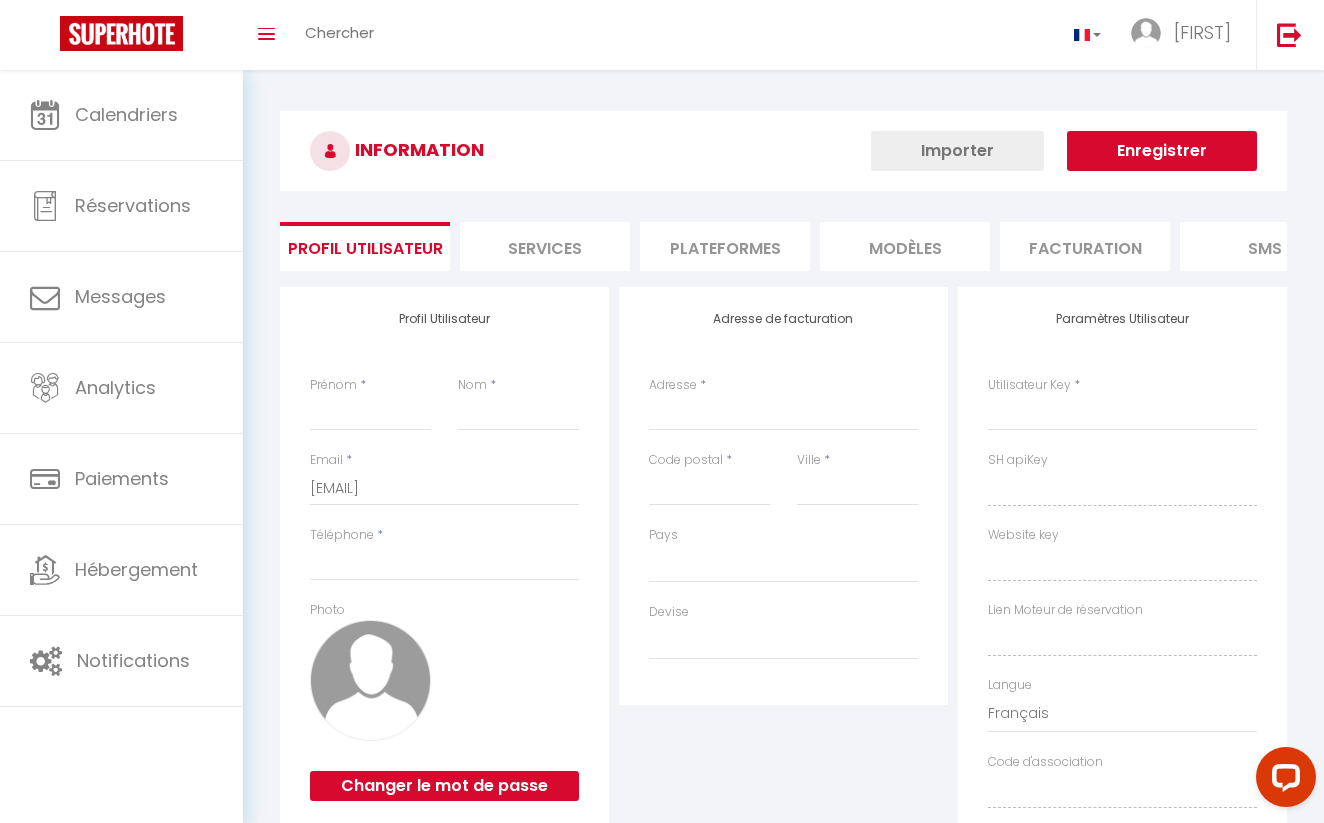scroll, scrollTop: 0, scrollLeft: 0, axis: both 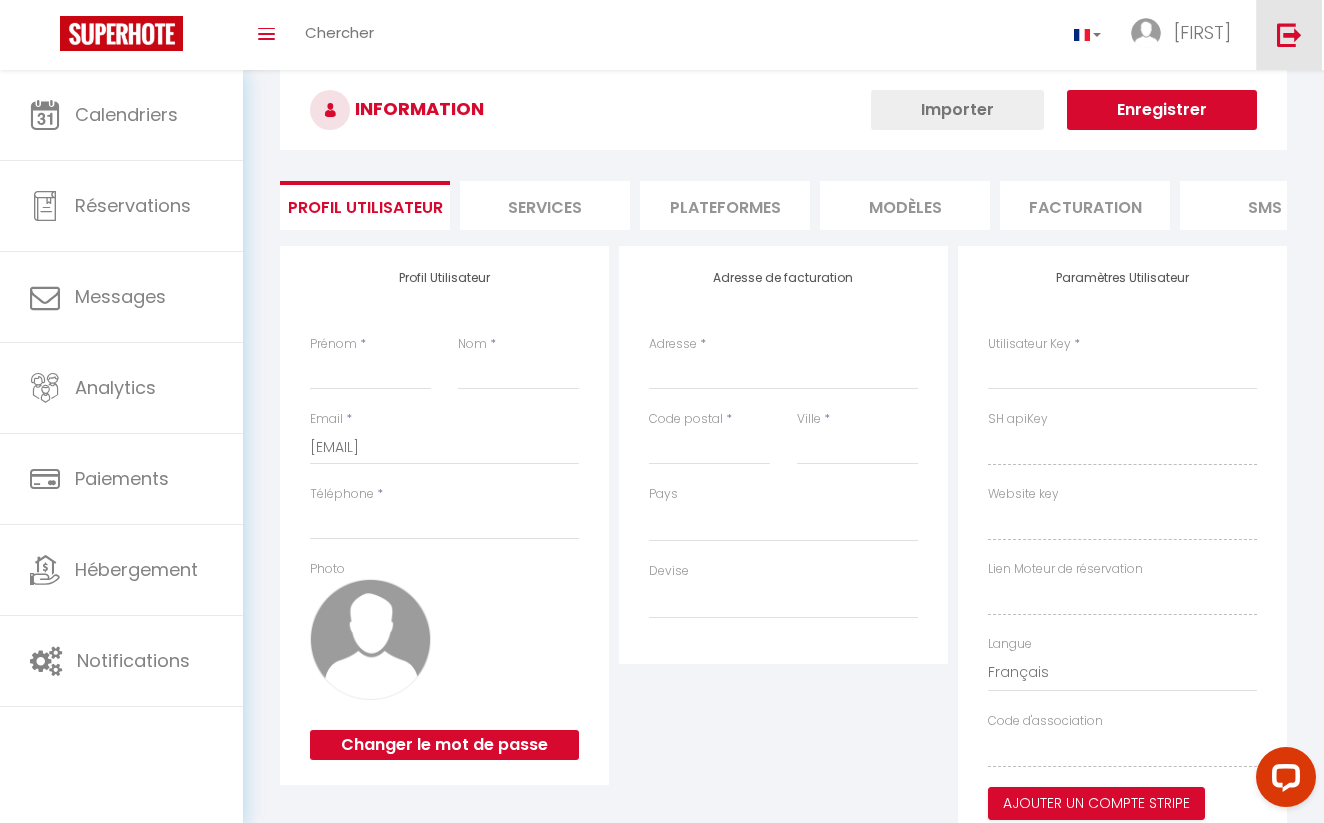 click at bounding box center (1289, 34) 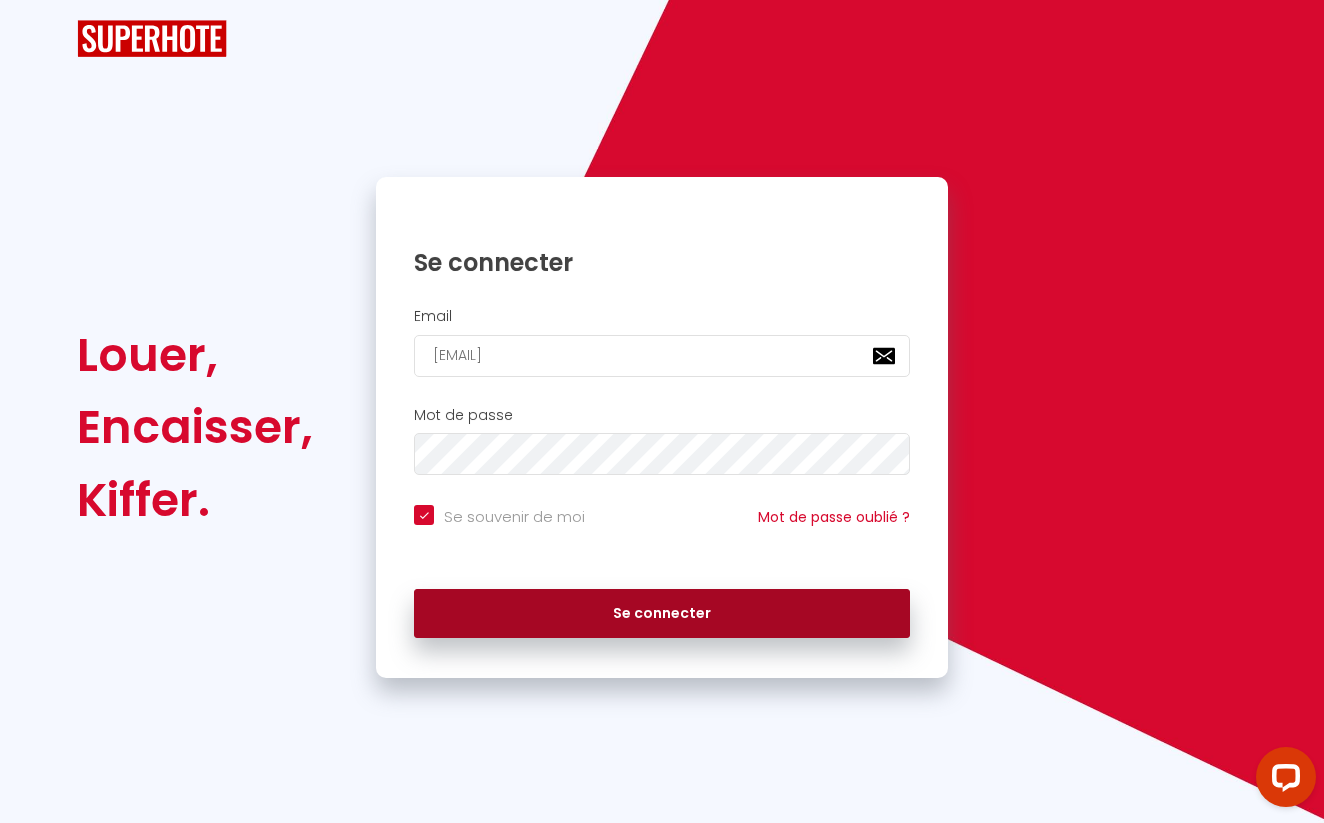 click on "Se connecter" at bounding box center [662, 614] 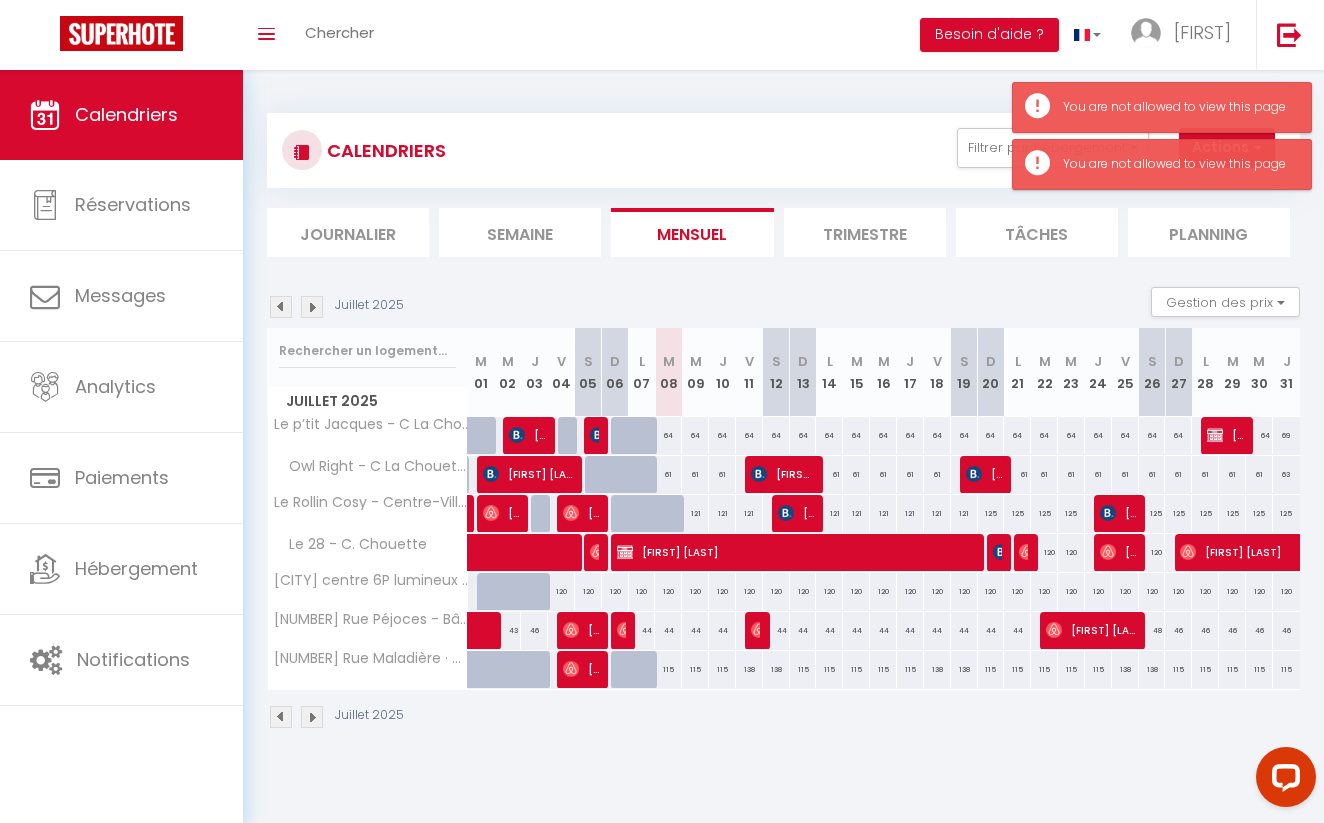 scroll, scrollTop: 0, scrollLeft: 0, axis: both 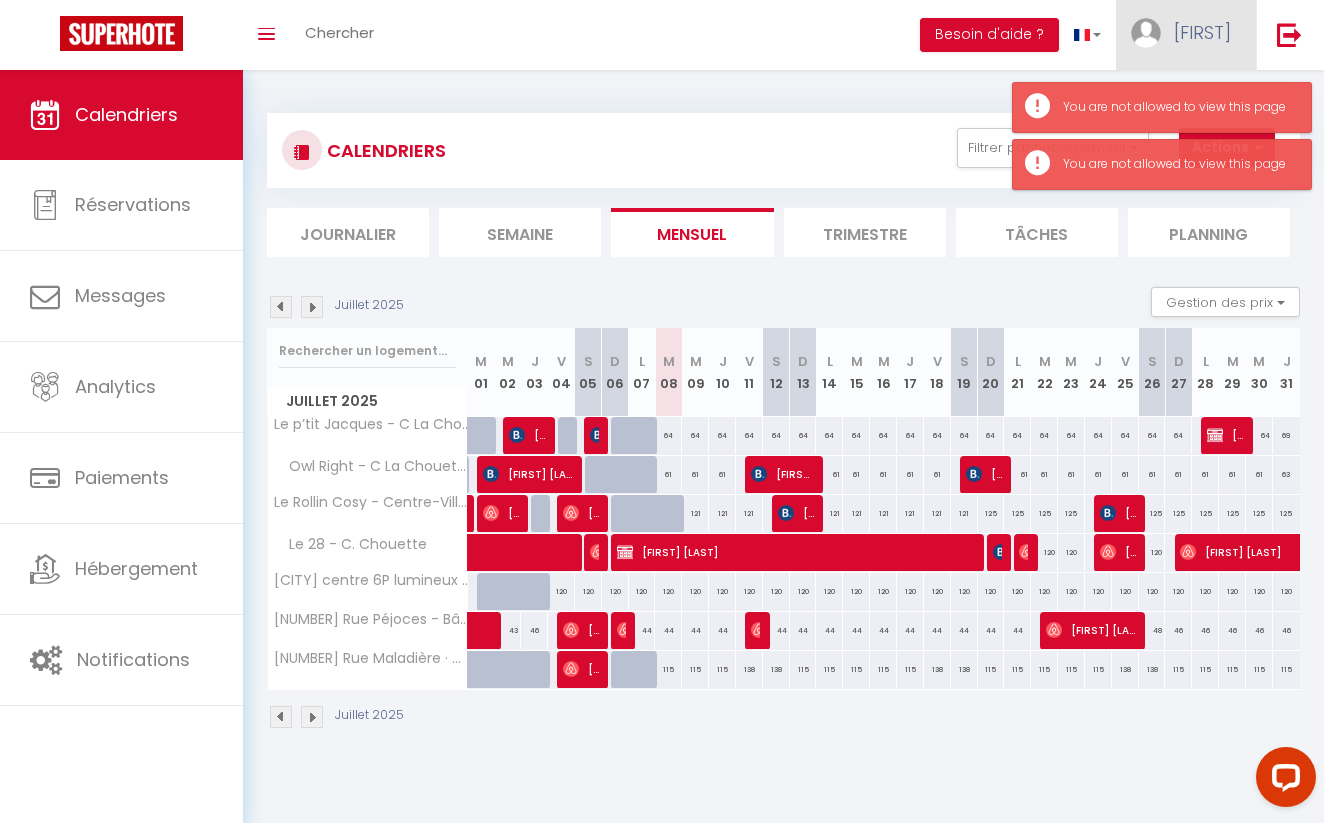 click on "[FIRST]" at bounding box center [1202, 32] 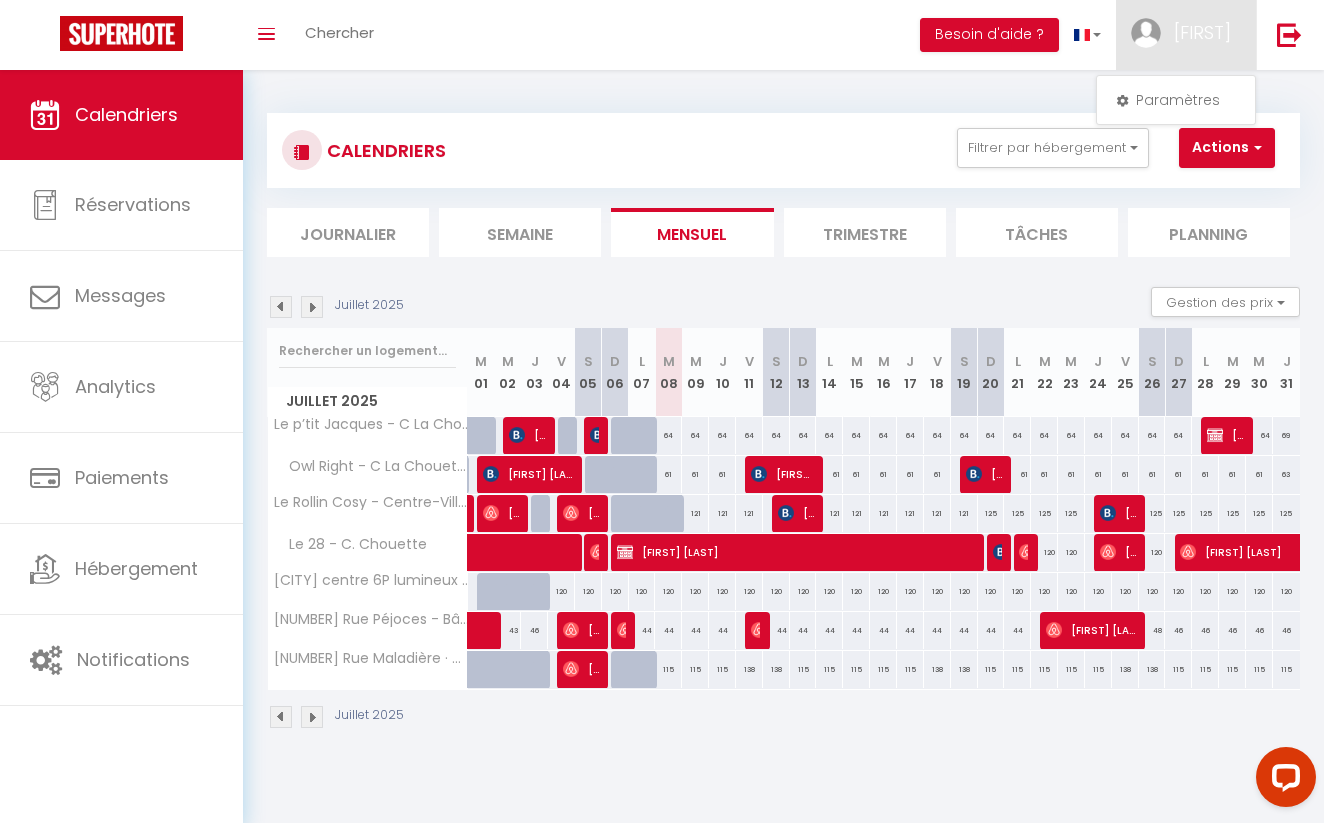 click on "Journalier" at bounding box center [348, 232] 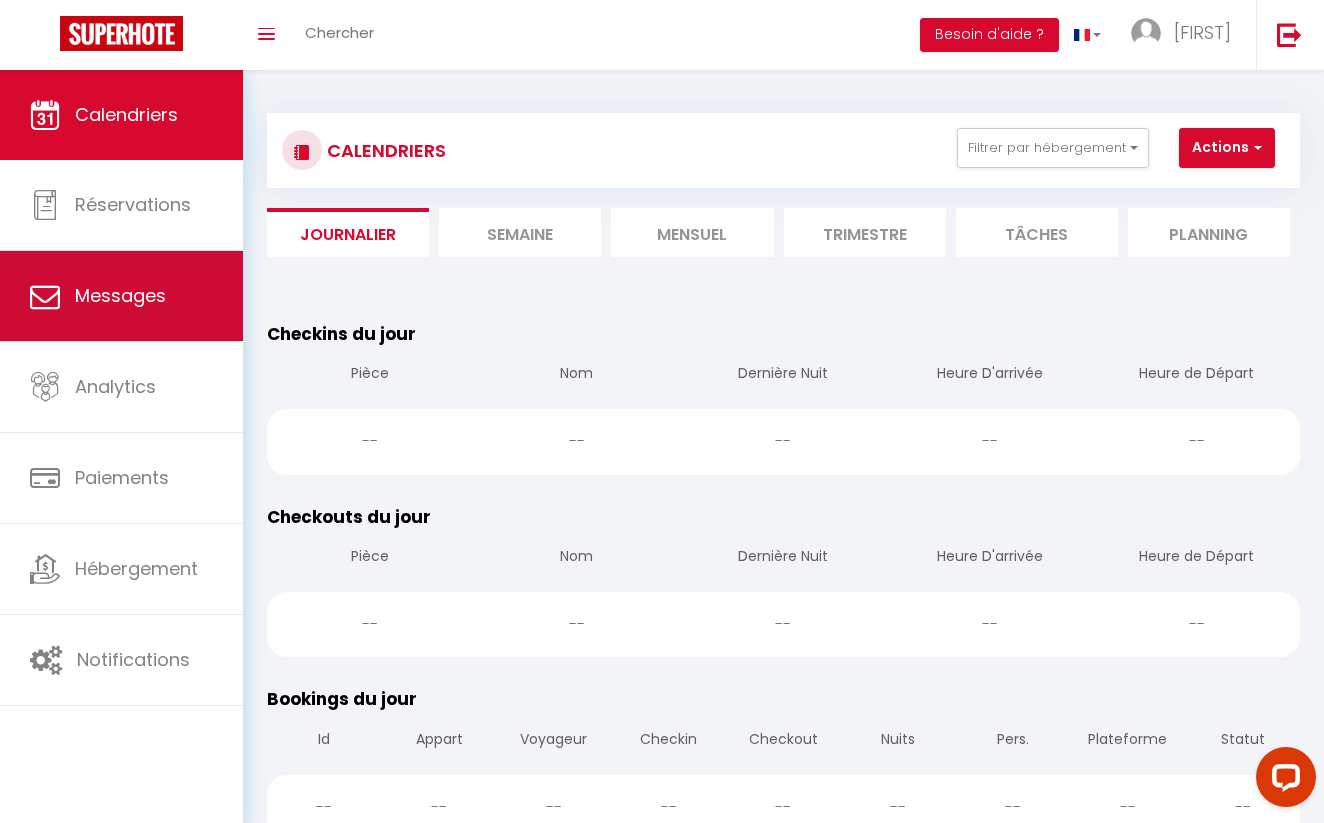 click on "Messages" at bounding box center [121, 296] 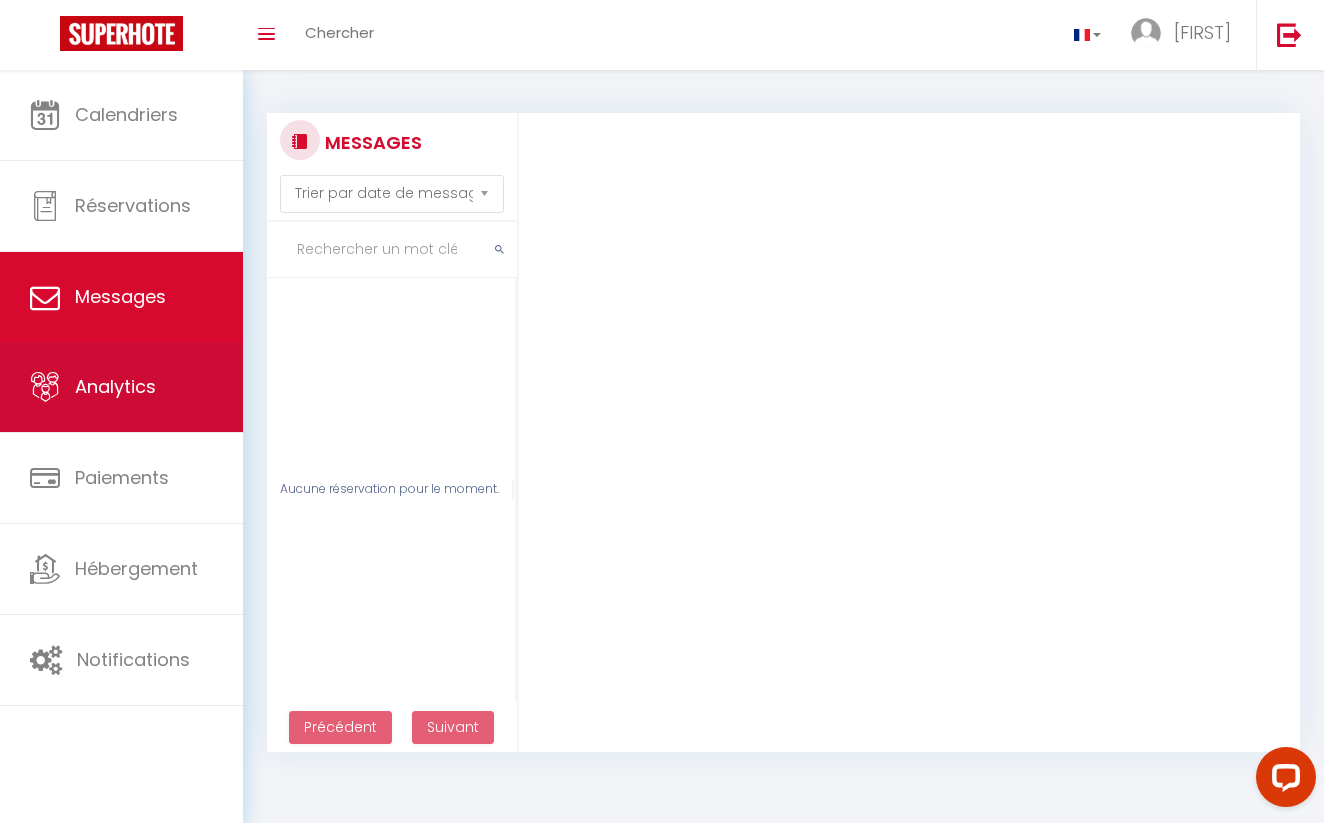 click on "Analytics" at bounding box center (115, 386) 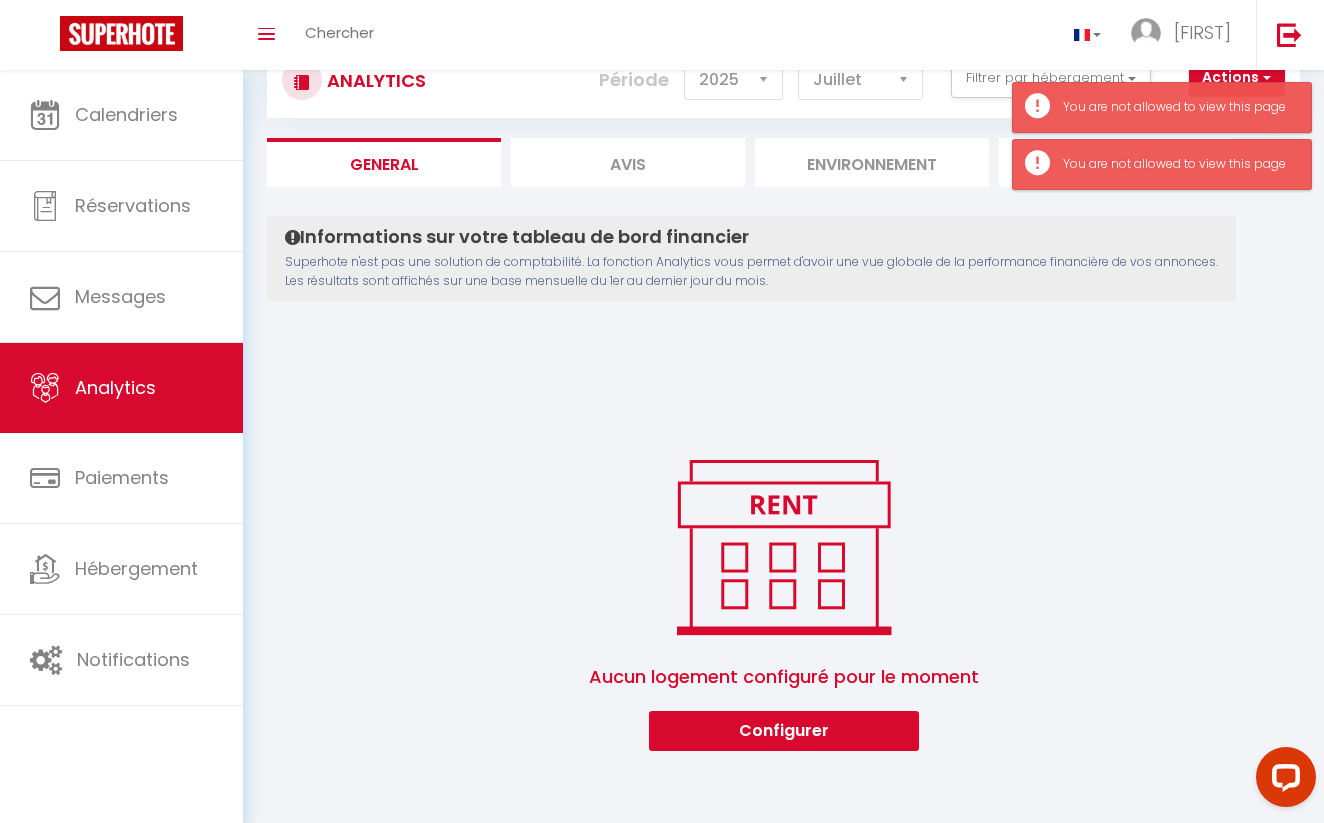 scroll, scrollTop: 70, scrollLeft: 0, axis: vertical 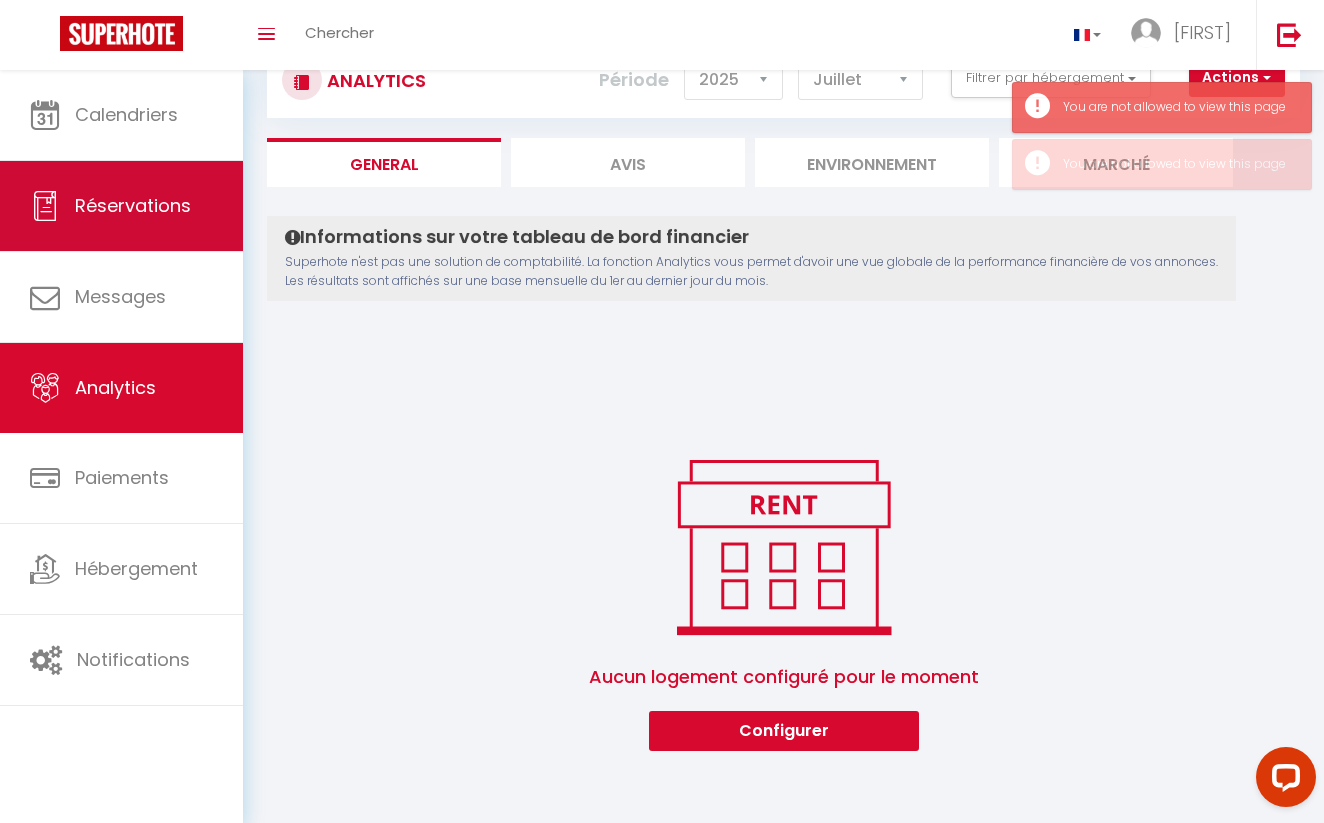 click on "Réservations" at bounding box center [133, 205] 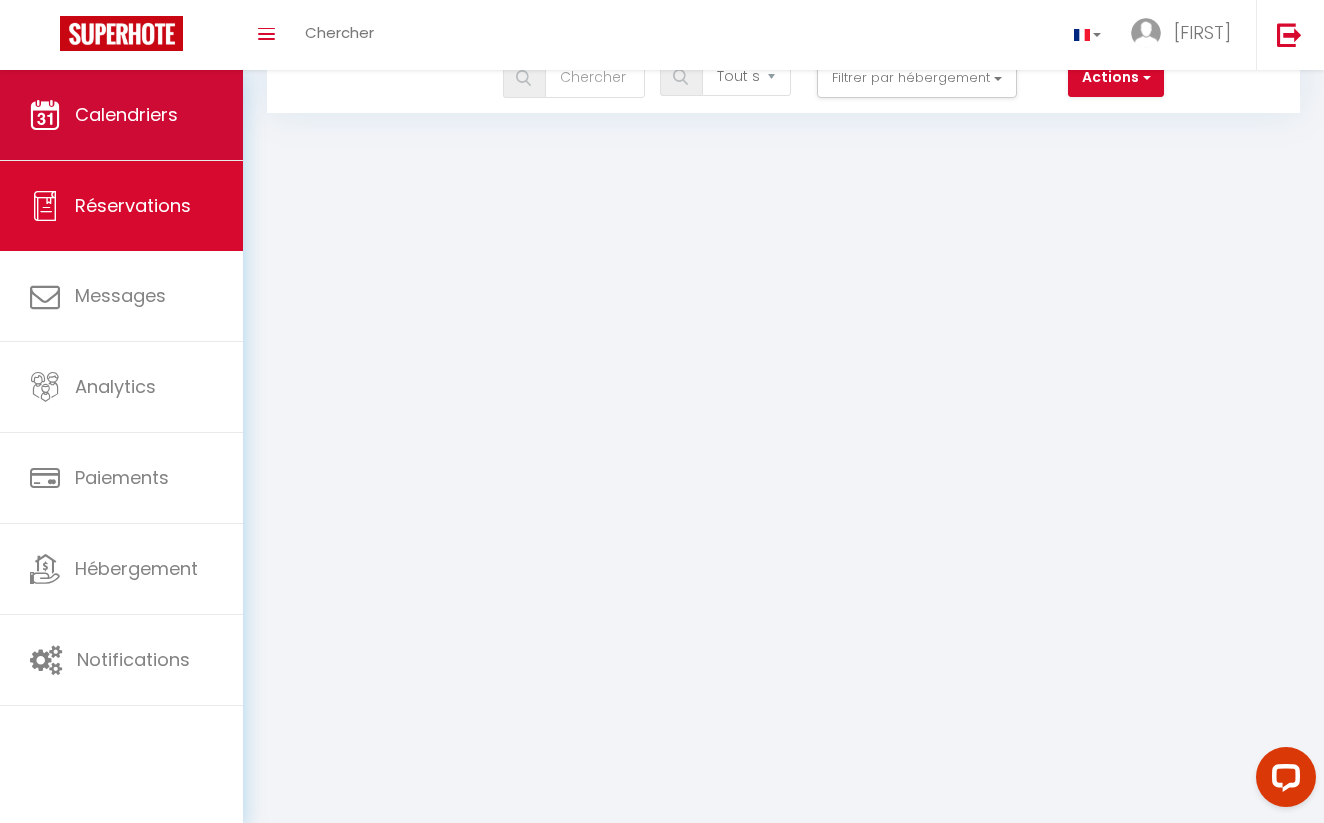 click on "Calendriers" at bounding box center [126, 114] 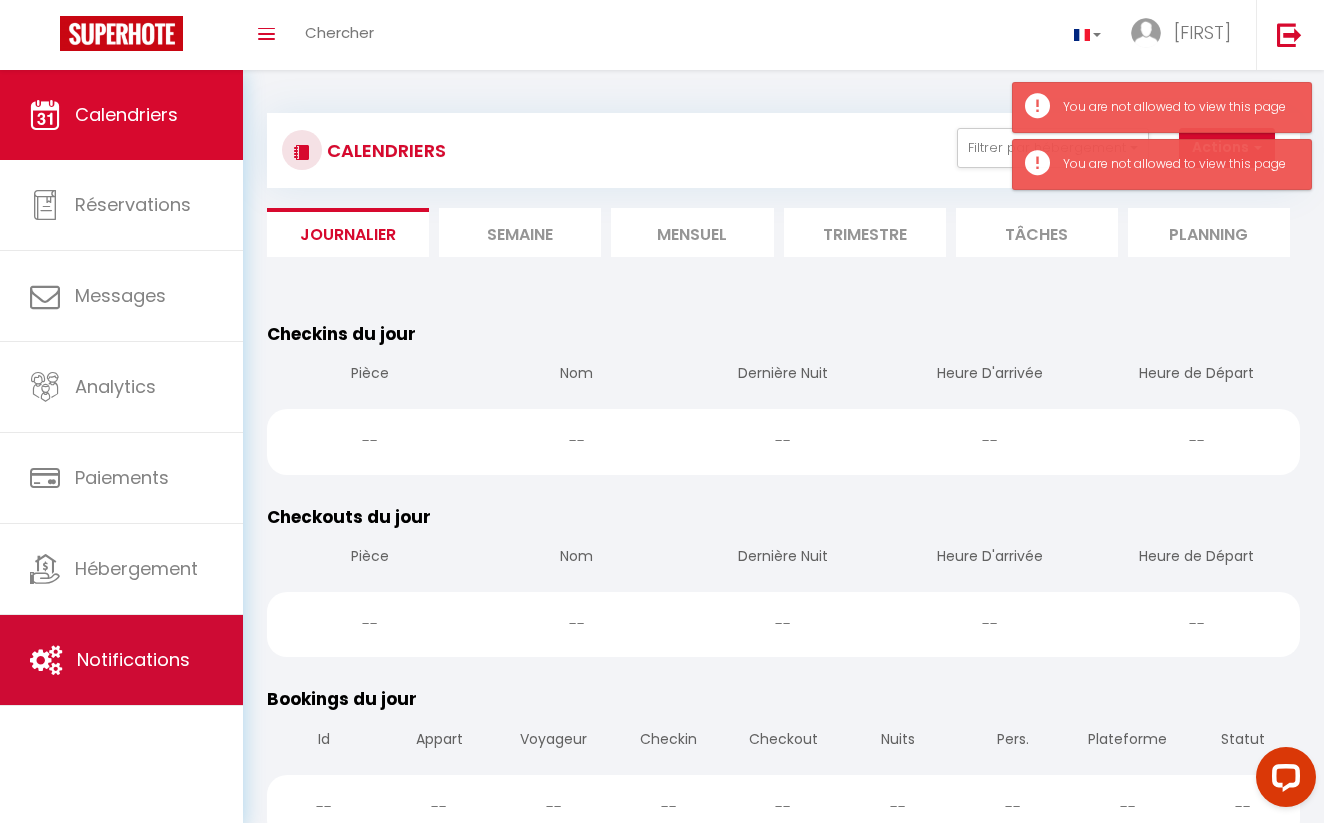 click at bounding box center [46, 660] 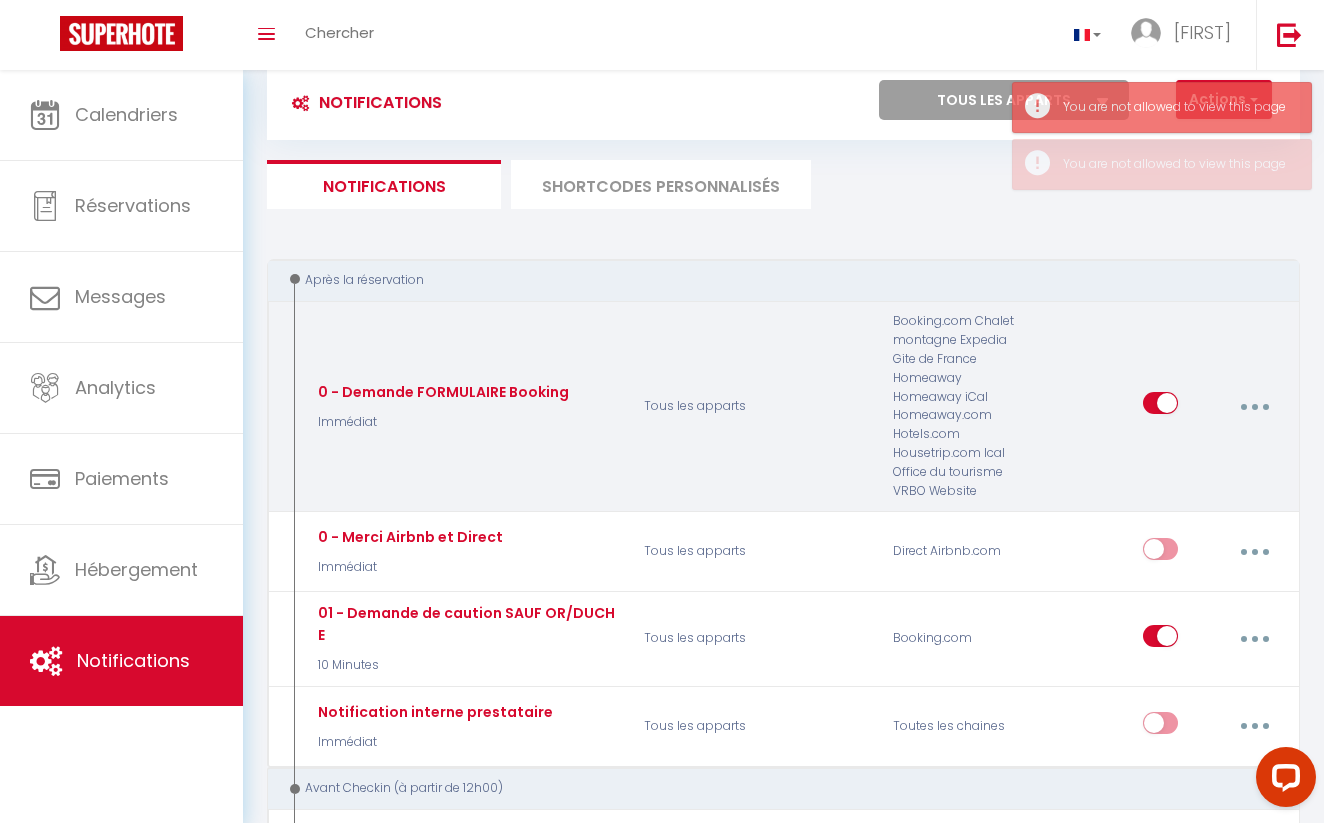 scroll, scrollTop: 48, scrollLeft: 0, axis: vertical 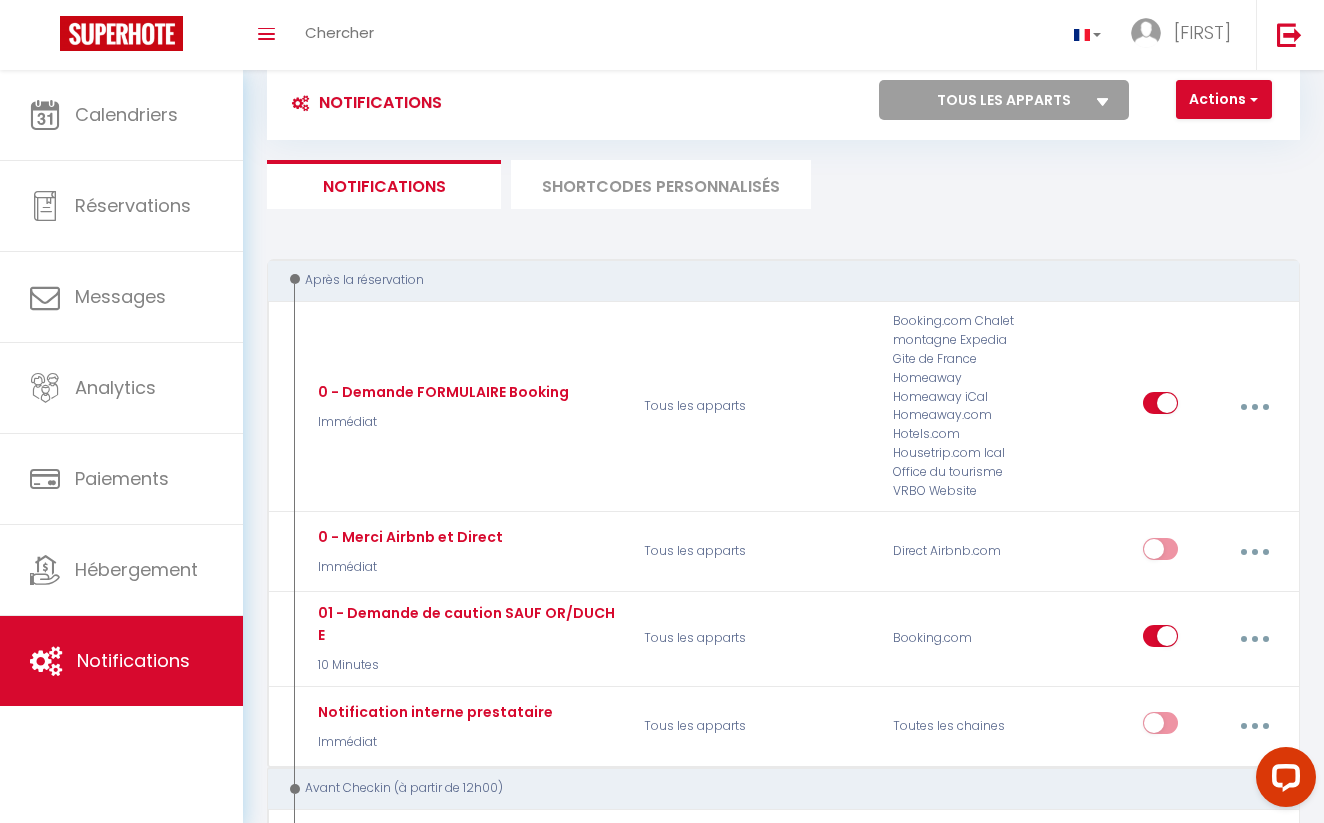 click on "SHORTCODES PERSONNALISÉS" at bounding box center (661, 184) 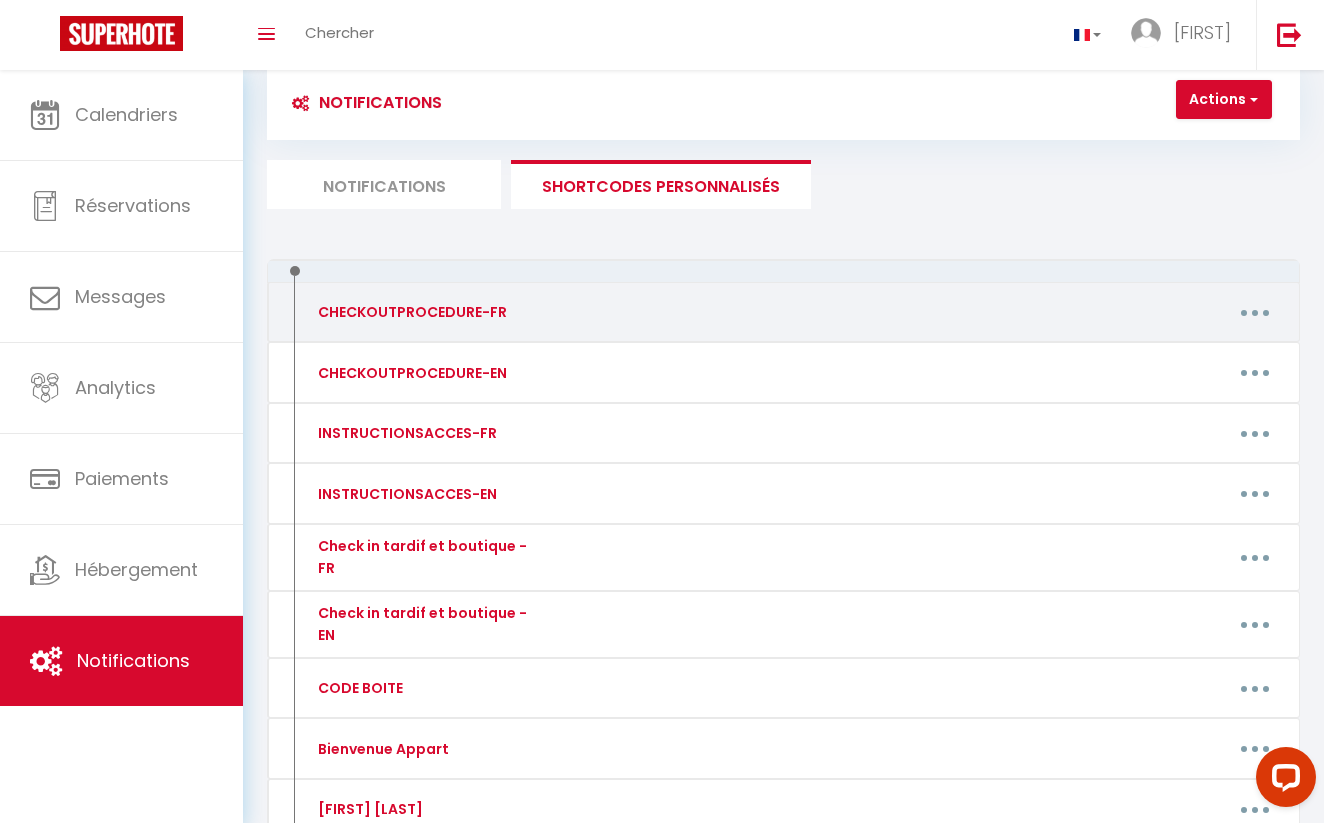 click at bounding box center [1255, 312] 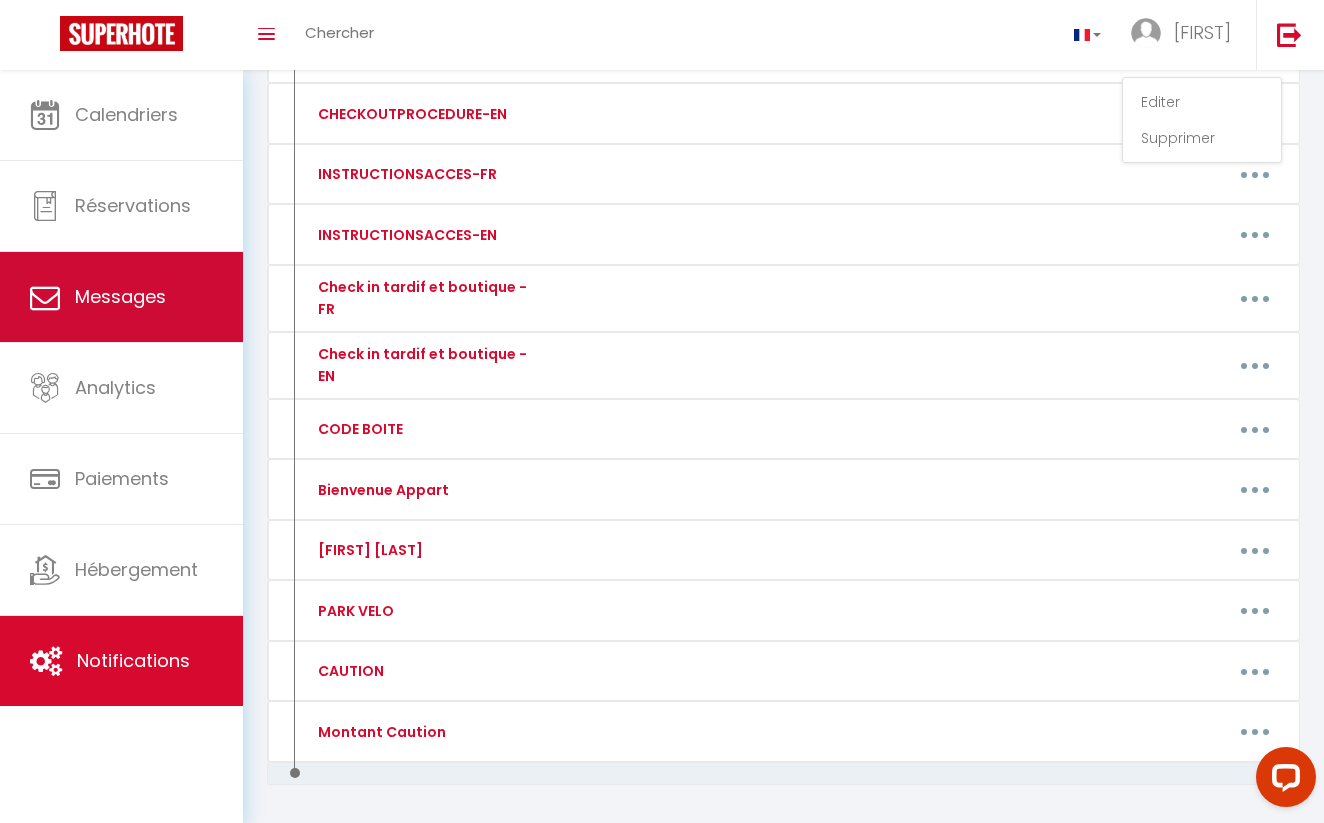 scroll, scrollTop: 276, scrollLeft: 0, axis: vertical 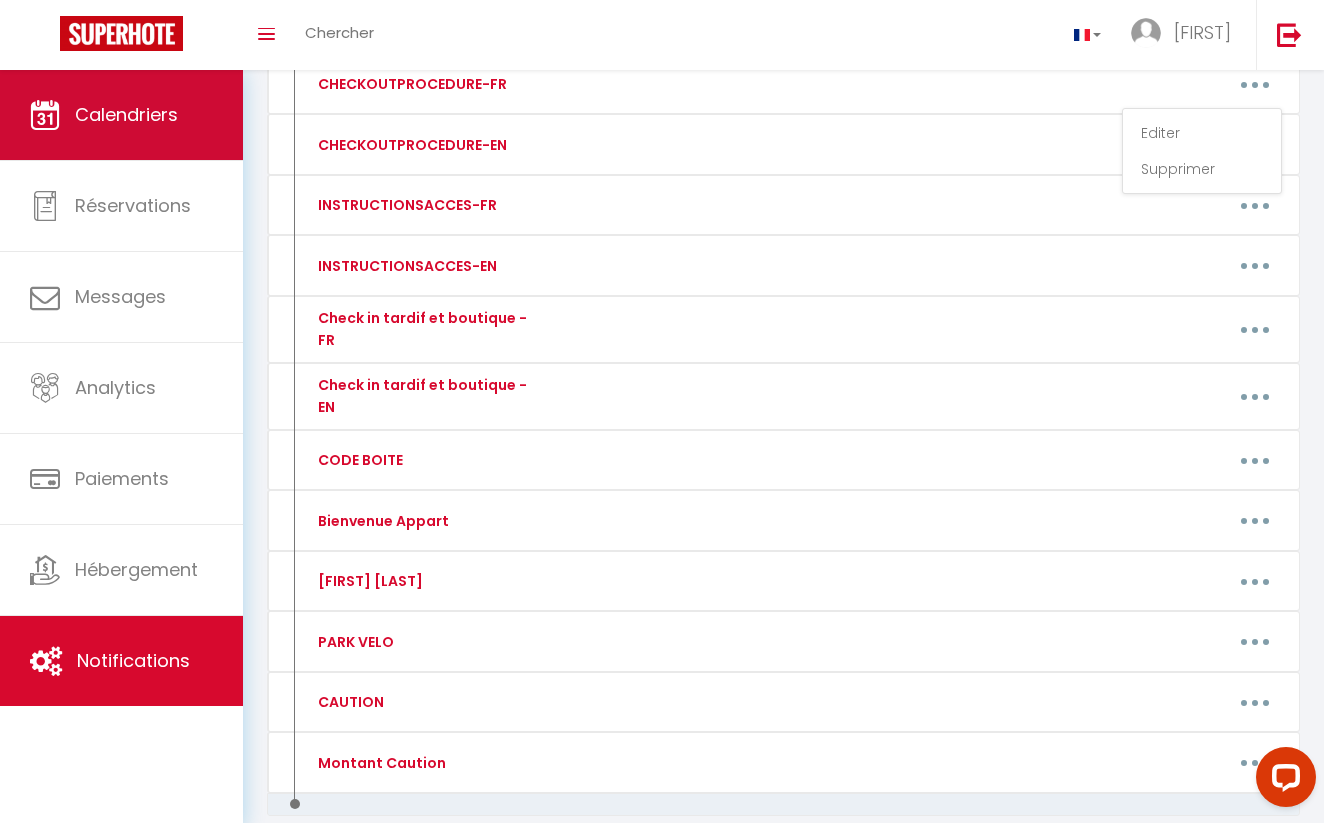click on "Calendriers" at bounding box center [126, 114] 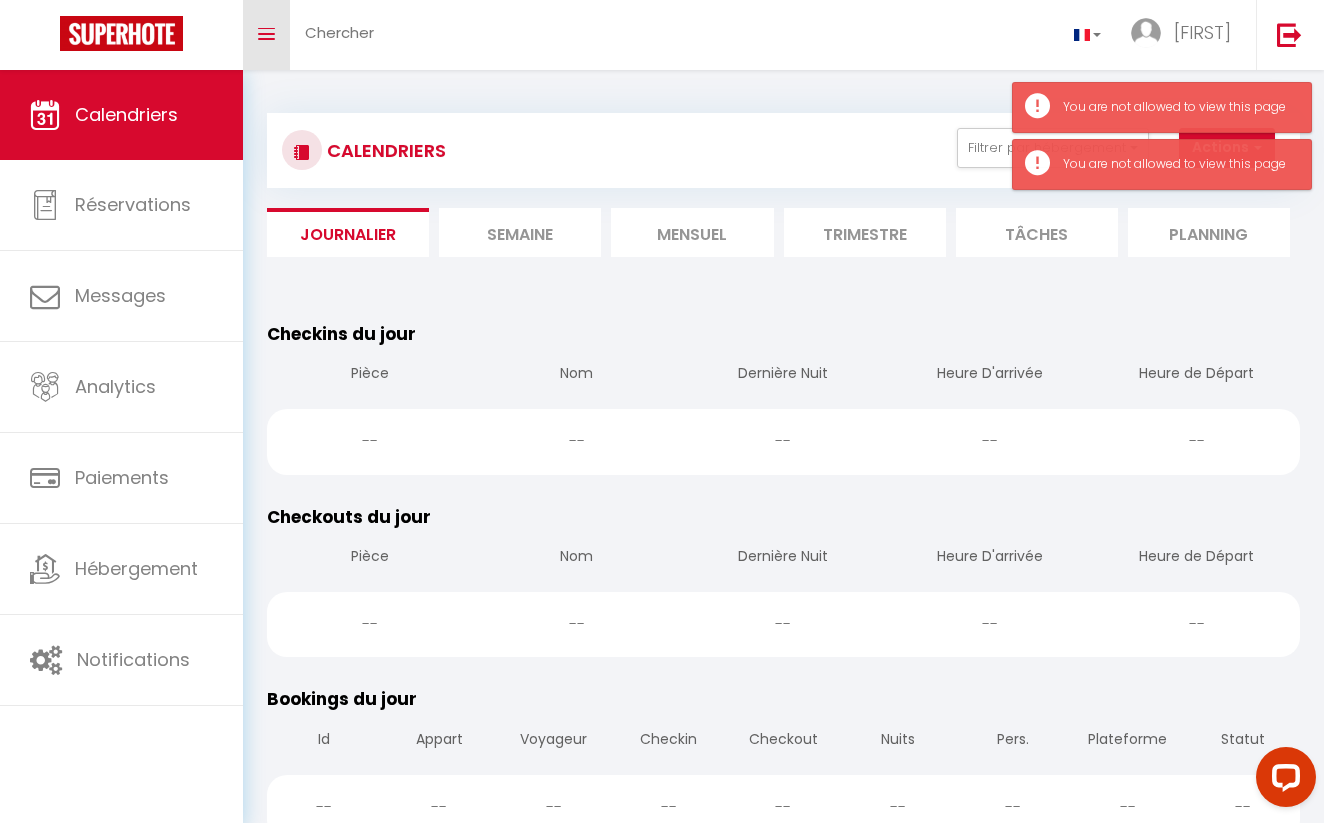 click on "Toggle menubar" at bounding box center [266, 34] 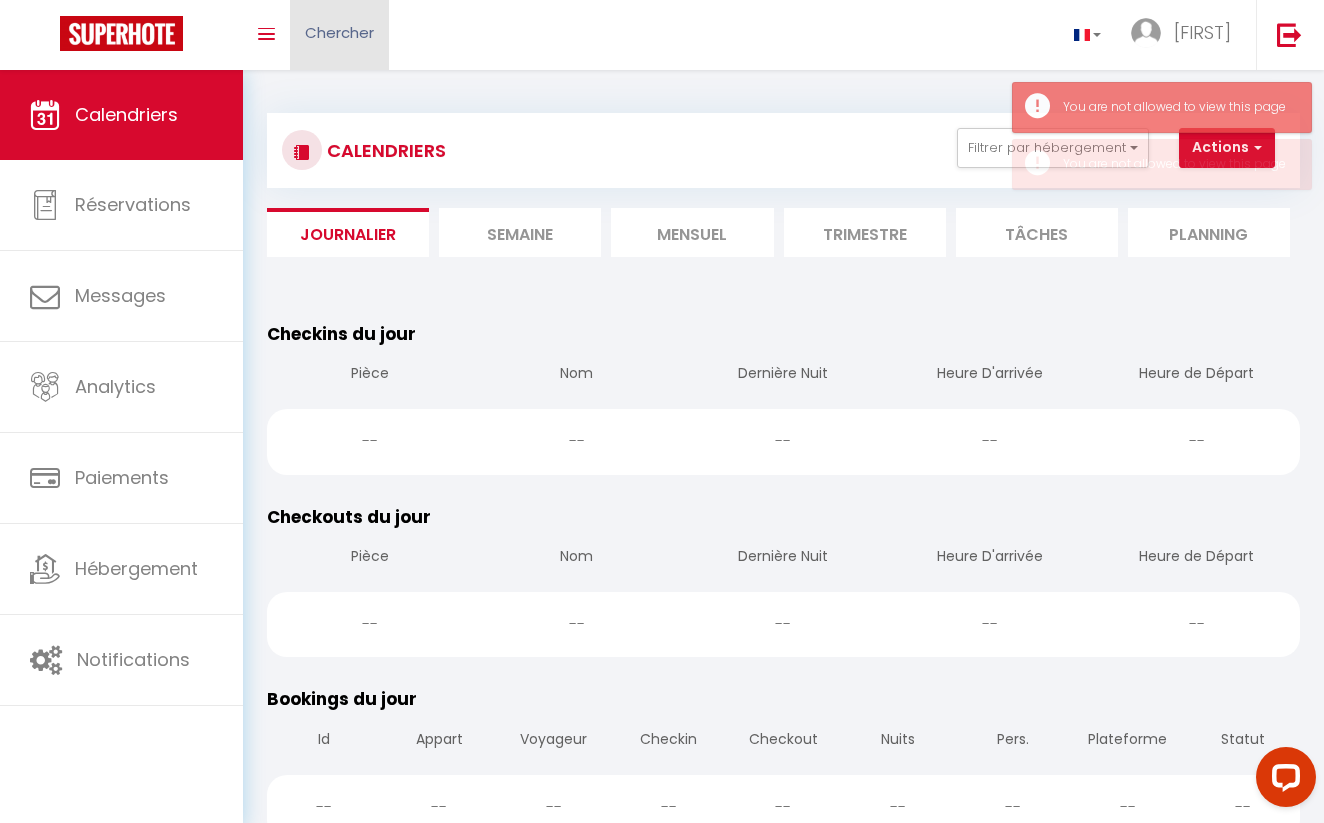 click on "Chercher" at bounding box center (339, 32) 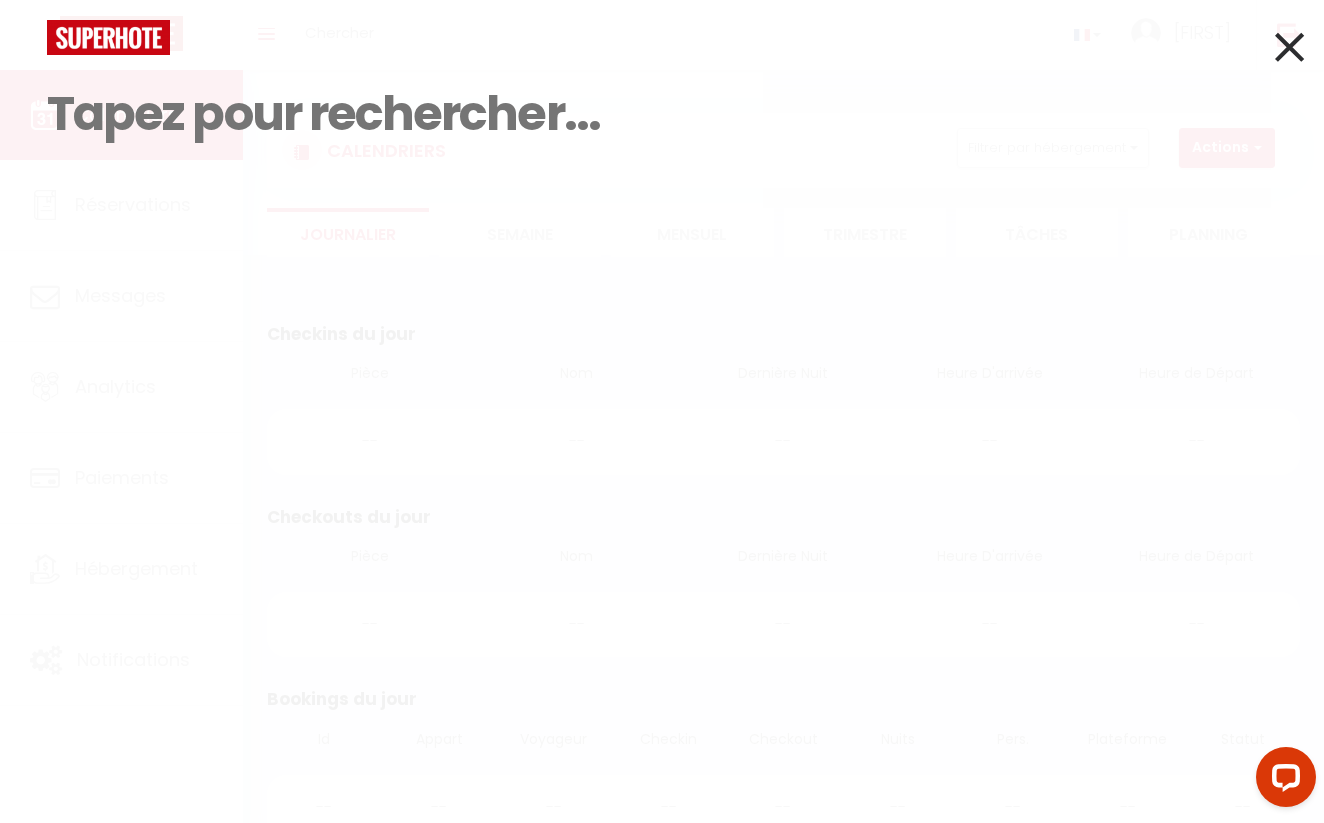 click at bounding box center (1289, 47) 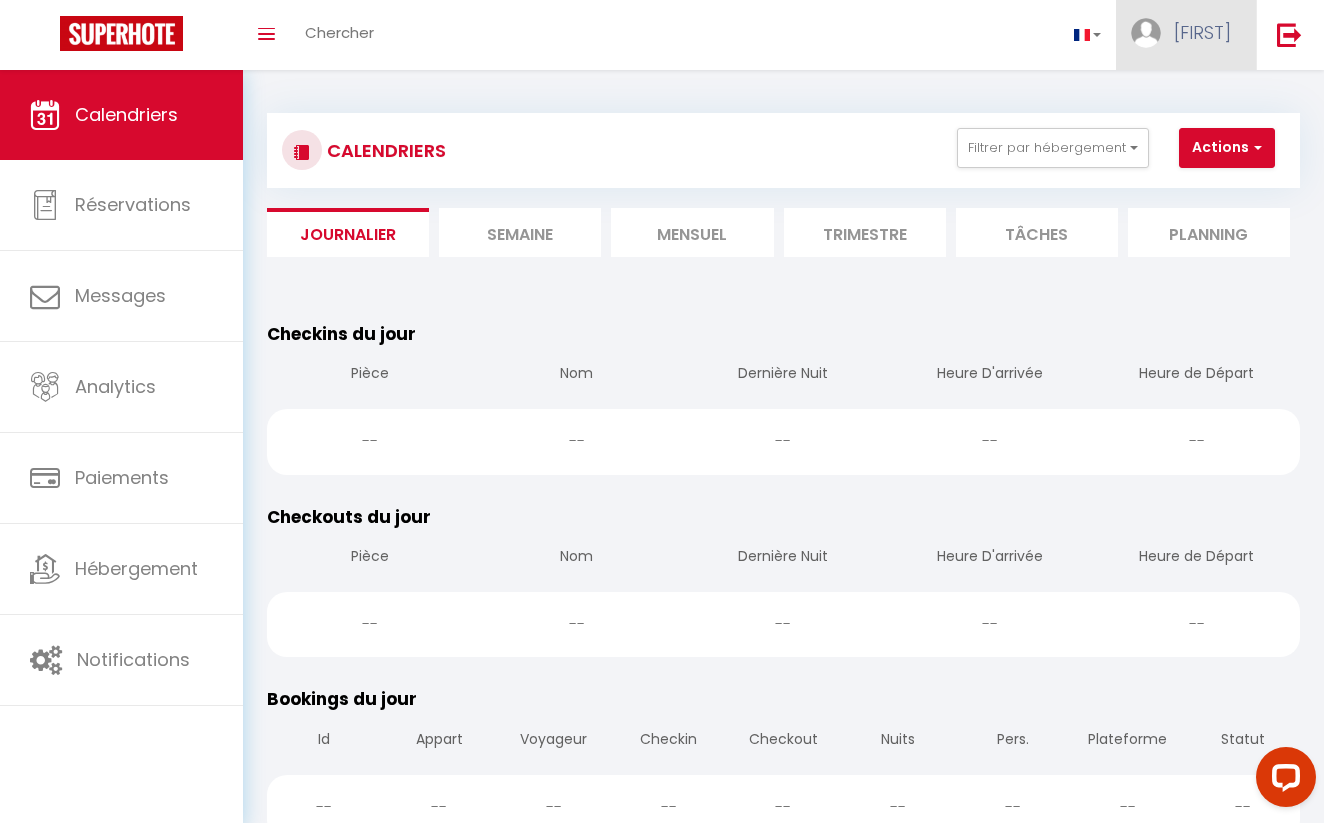 click on "[FIRST]" at bounding box center [1202, 32] 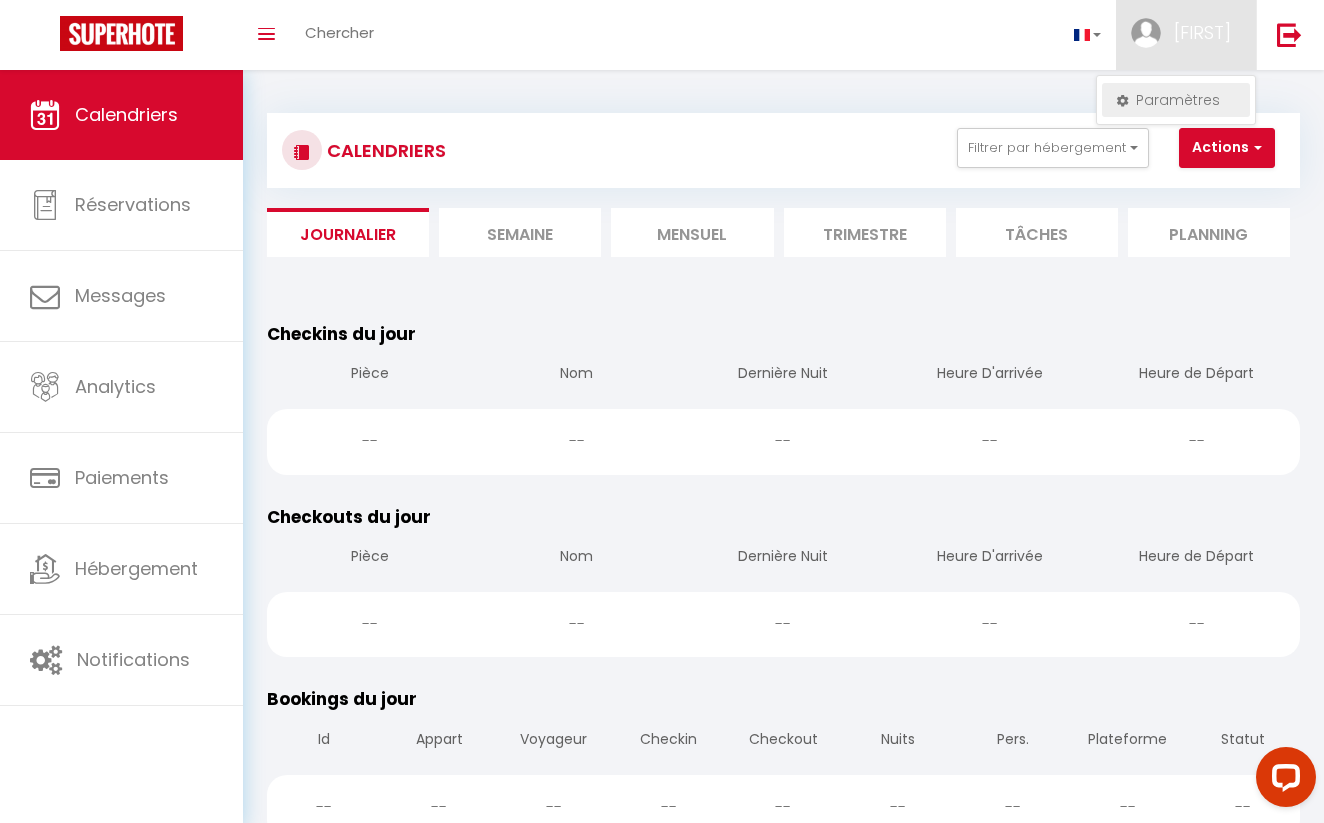 click on "Paramètres" at bounding box center [1176, 100] 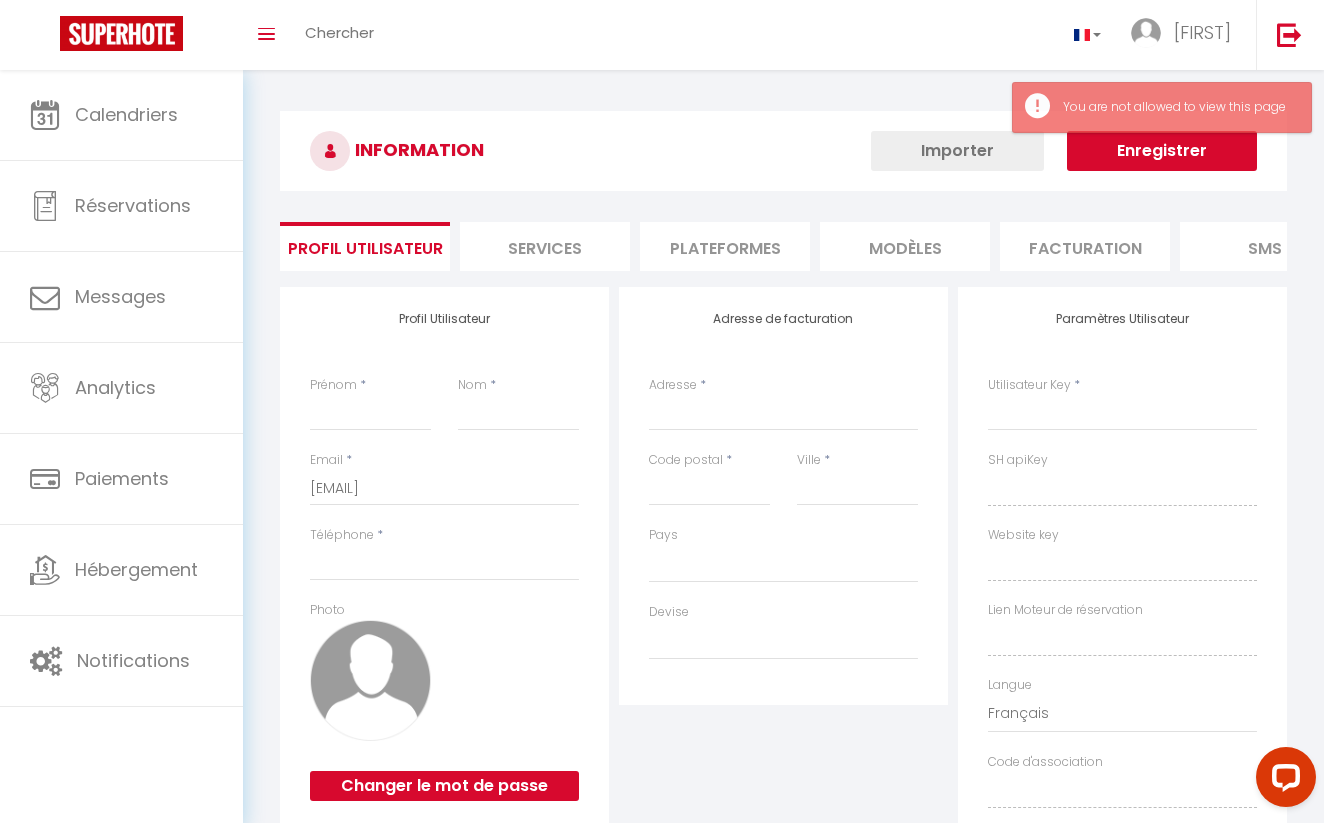 click on "Services" at bounding box center [545, 246] 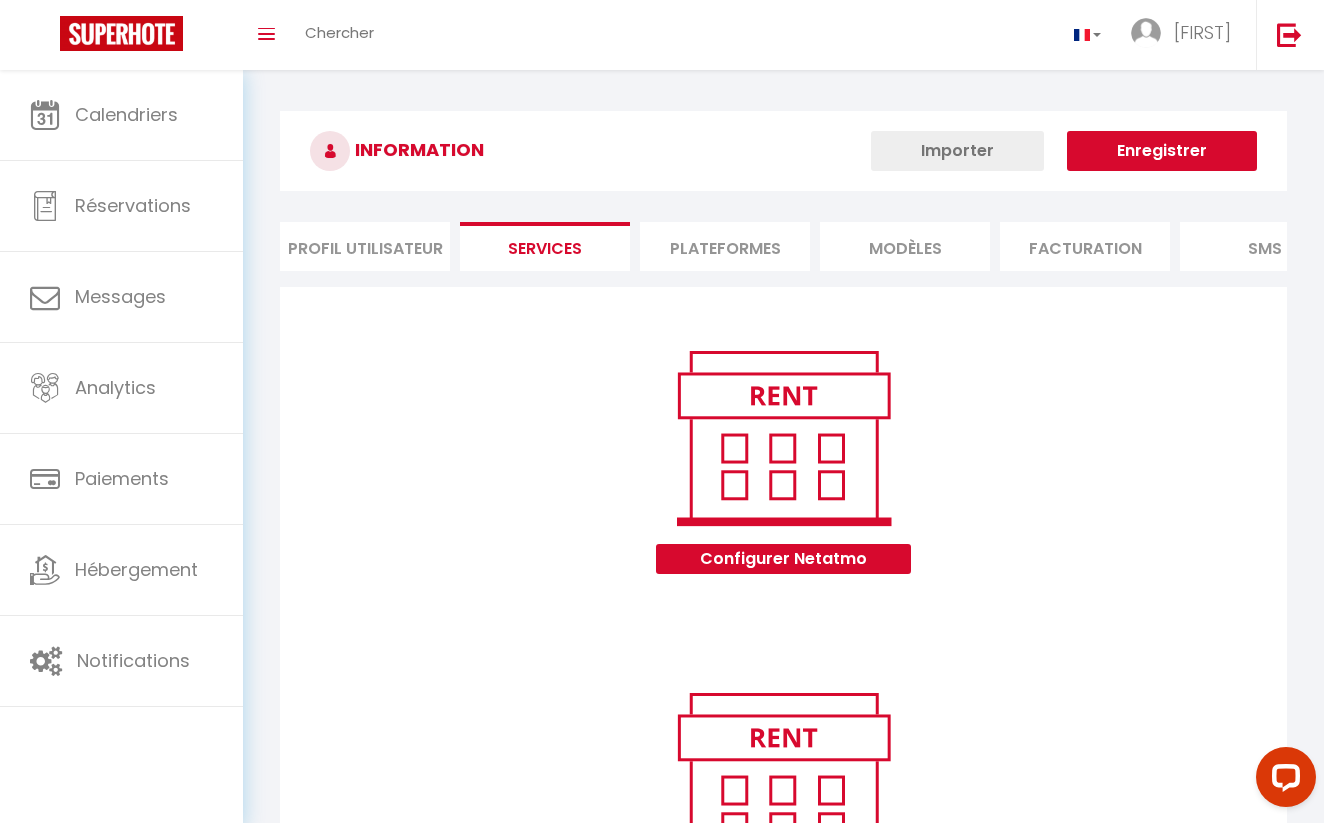 scroll, scrollTop: 0, scrollLeft: 0, axis: both 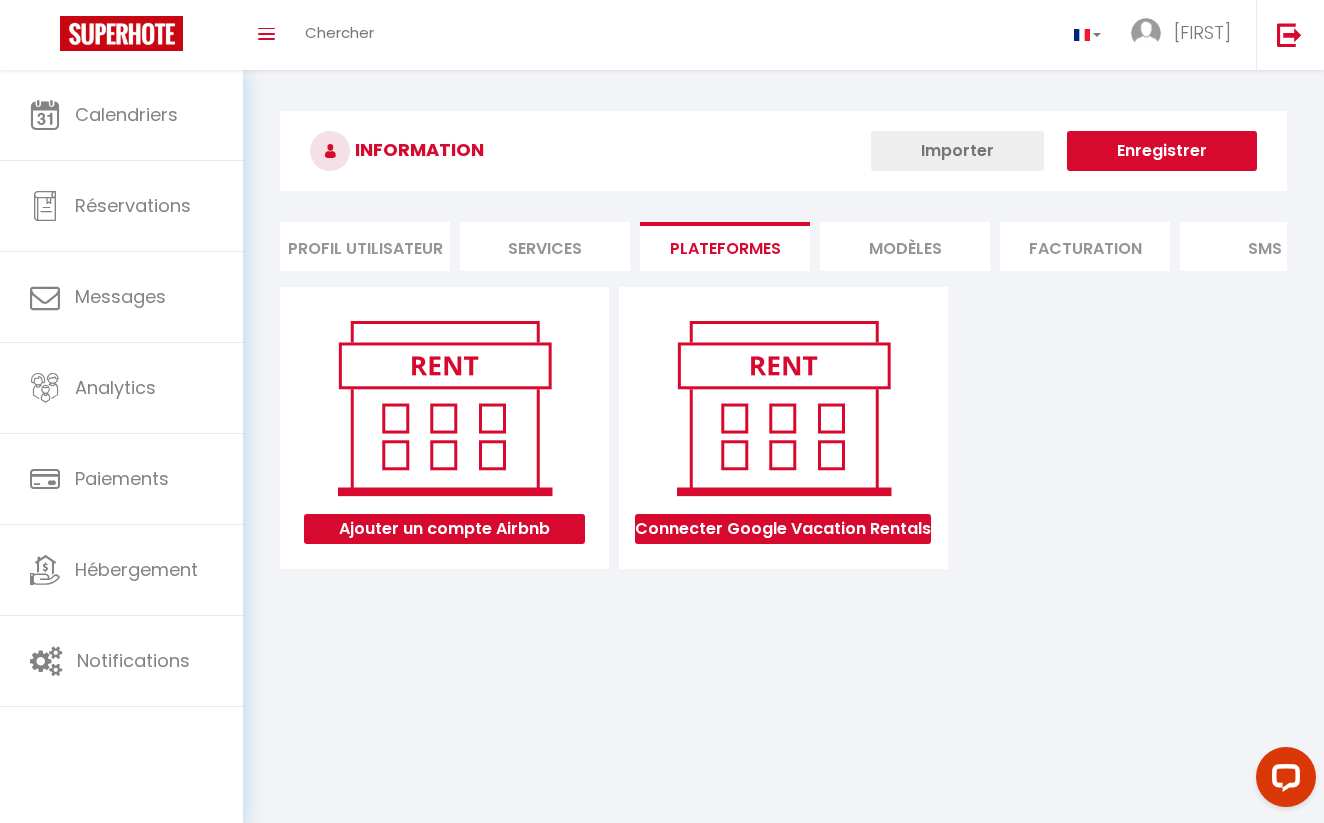 click on "MODÈLES" at bounding box center (905, 246) 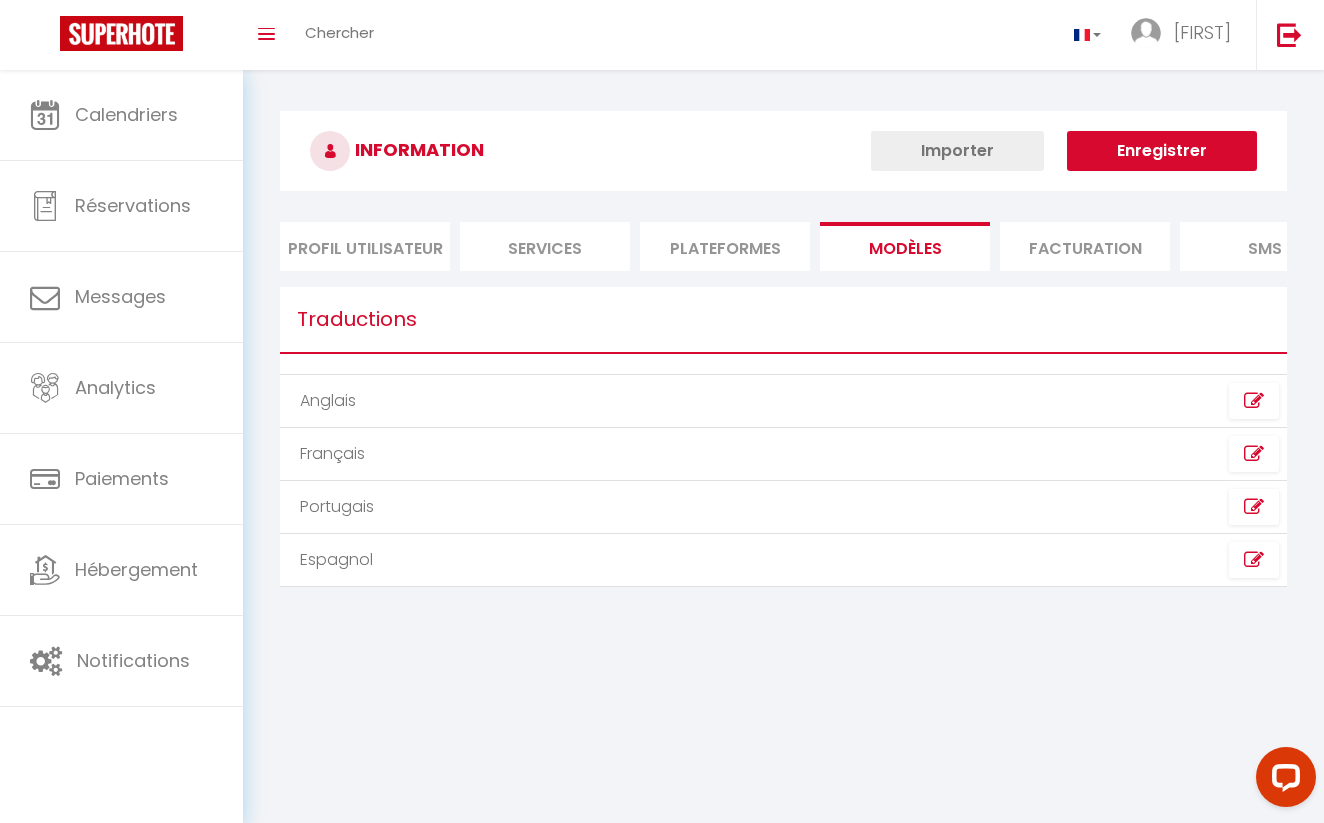 click on "Facturation" at bounding box center (1085, 246) 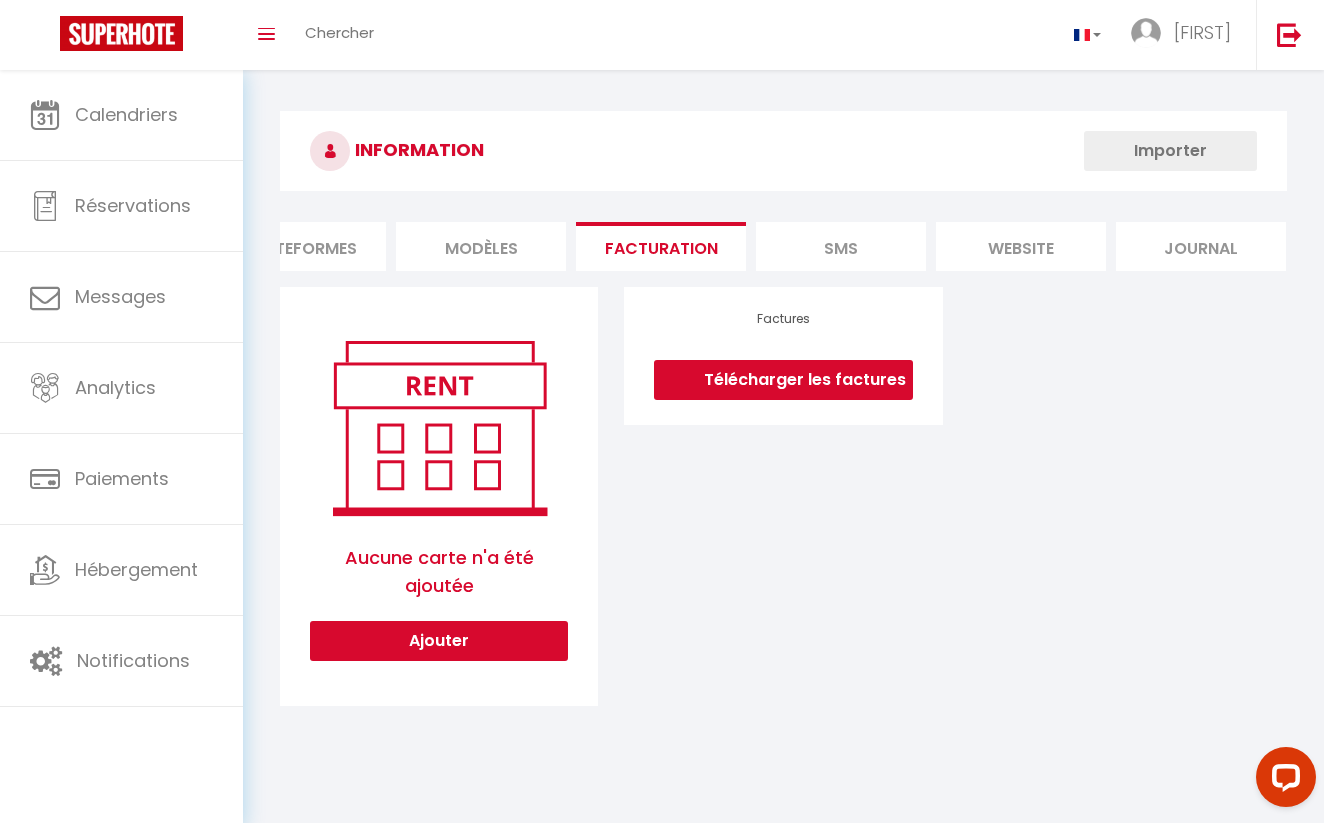 scroll, scrollTop: 0, scrollLeft: 423, axis: horizontal 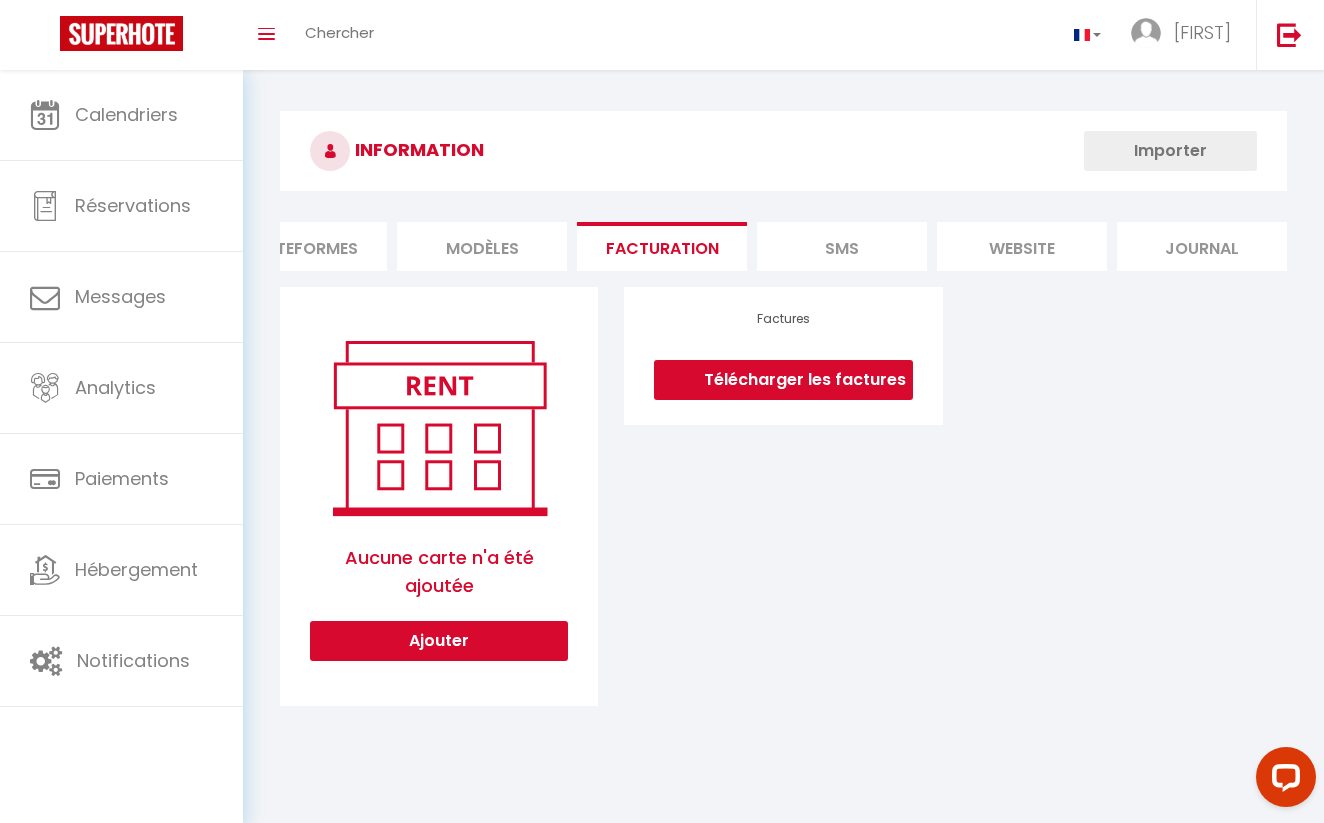 click on "Plateformes" at bounding box center [302, 246] 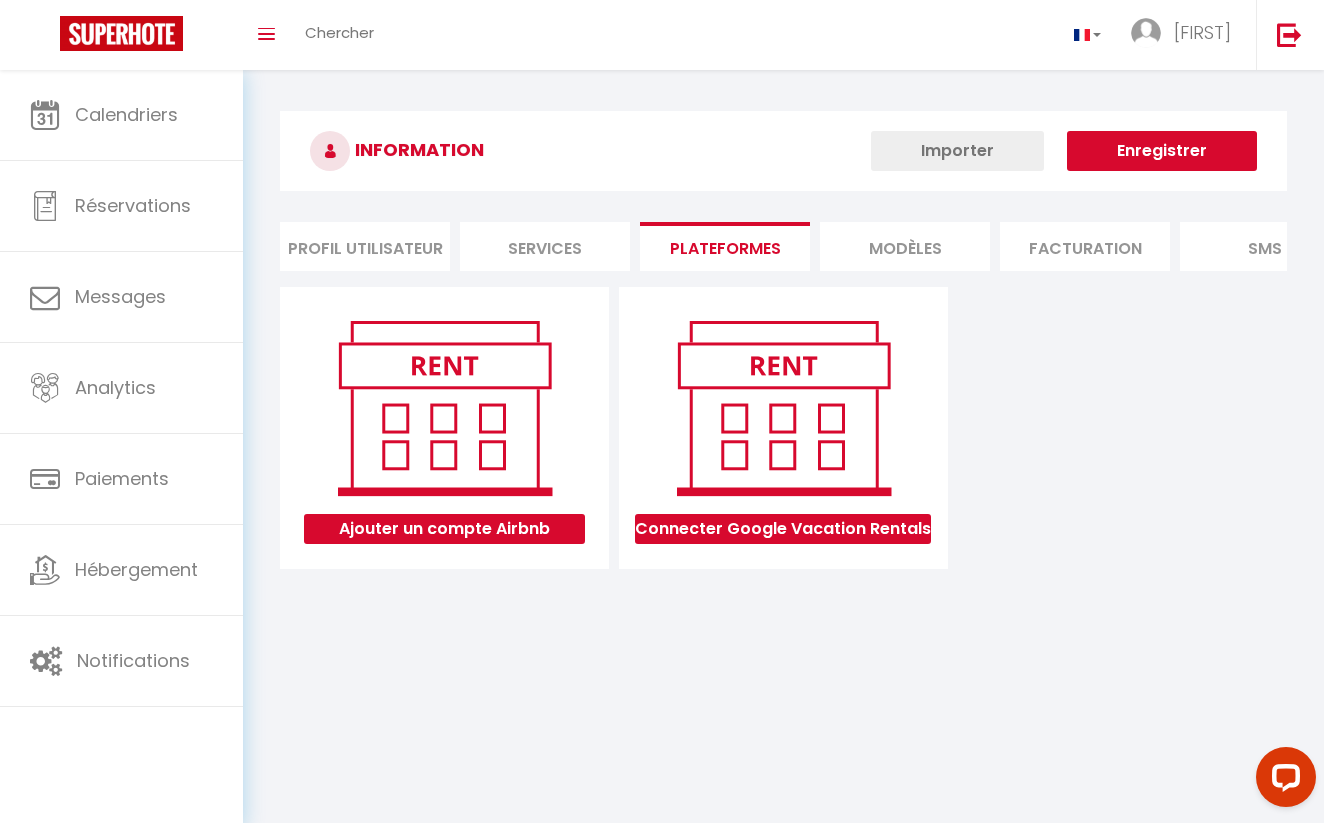 scroll, scrollTop: 0, scrollLeft: 0, axis: both 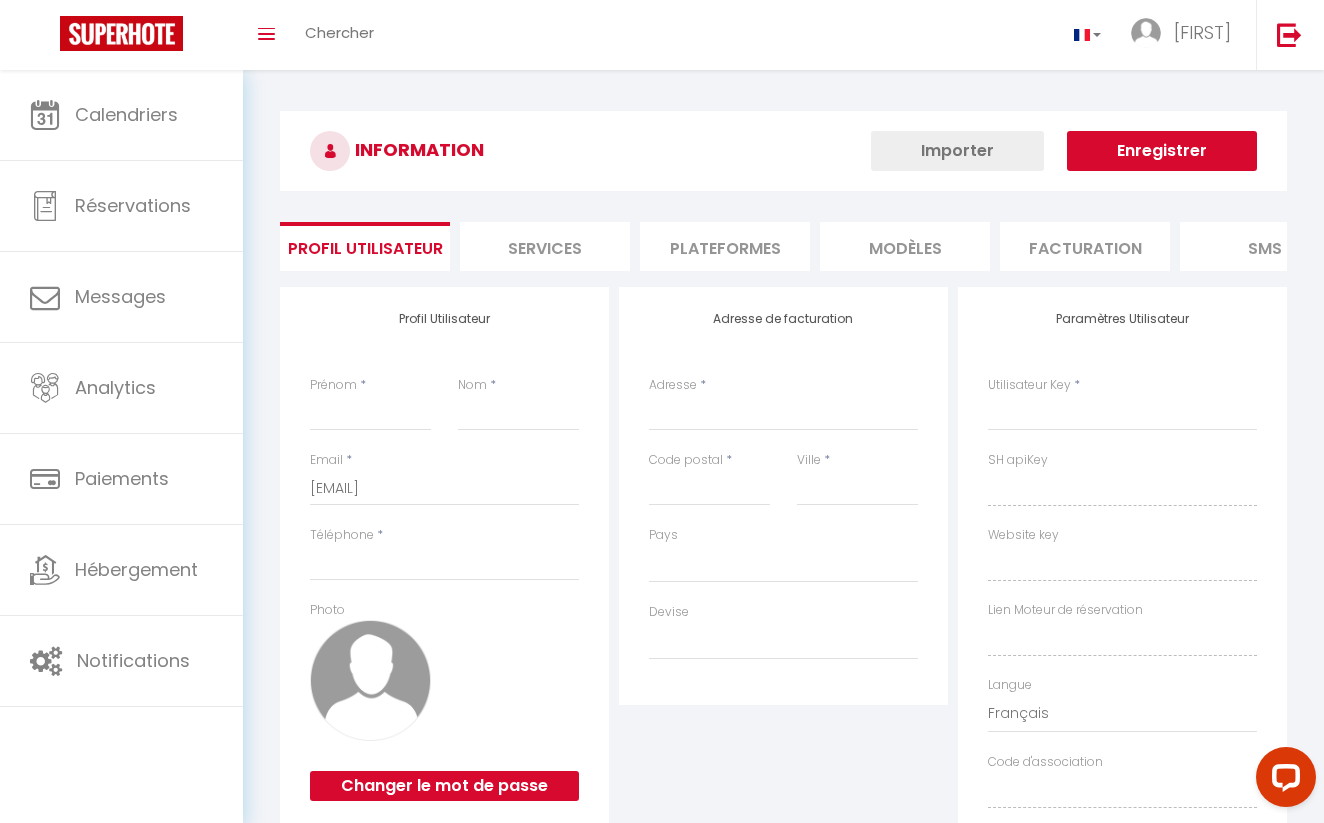 click on "Changer le mot de passe" at bounding box center [444, 786] 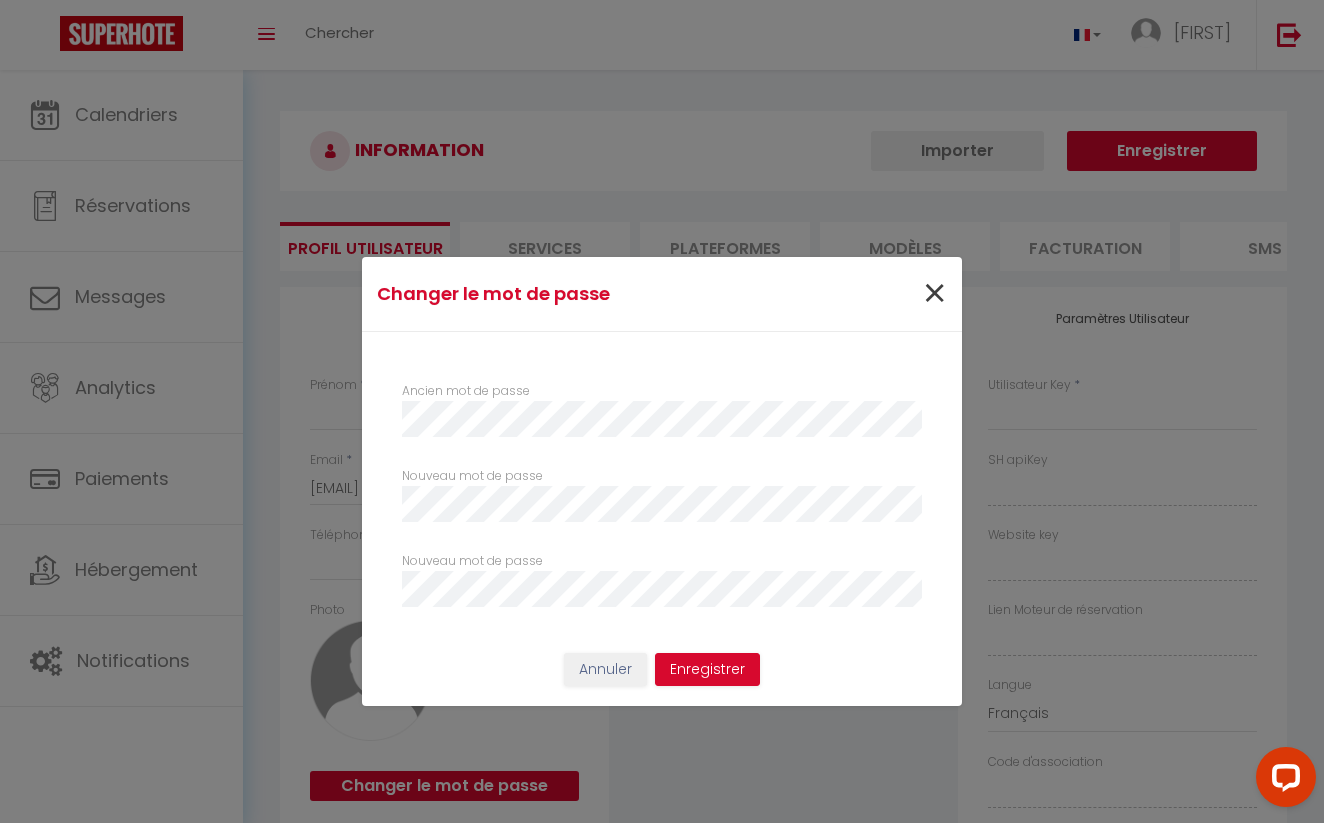 click on "×" at bounding box center (934, 294) 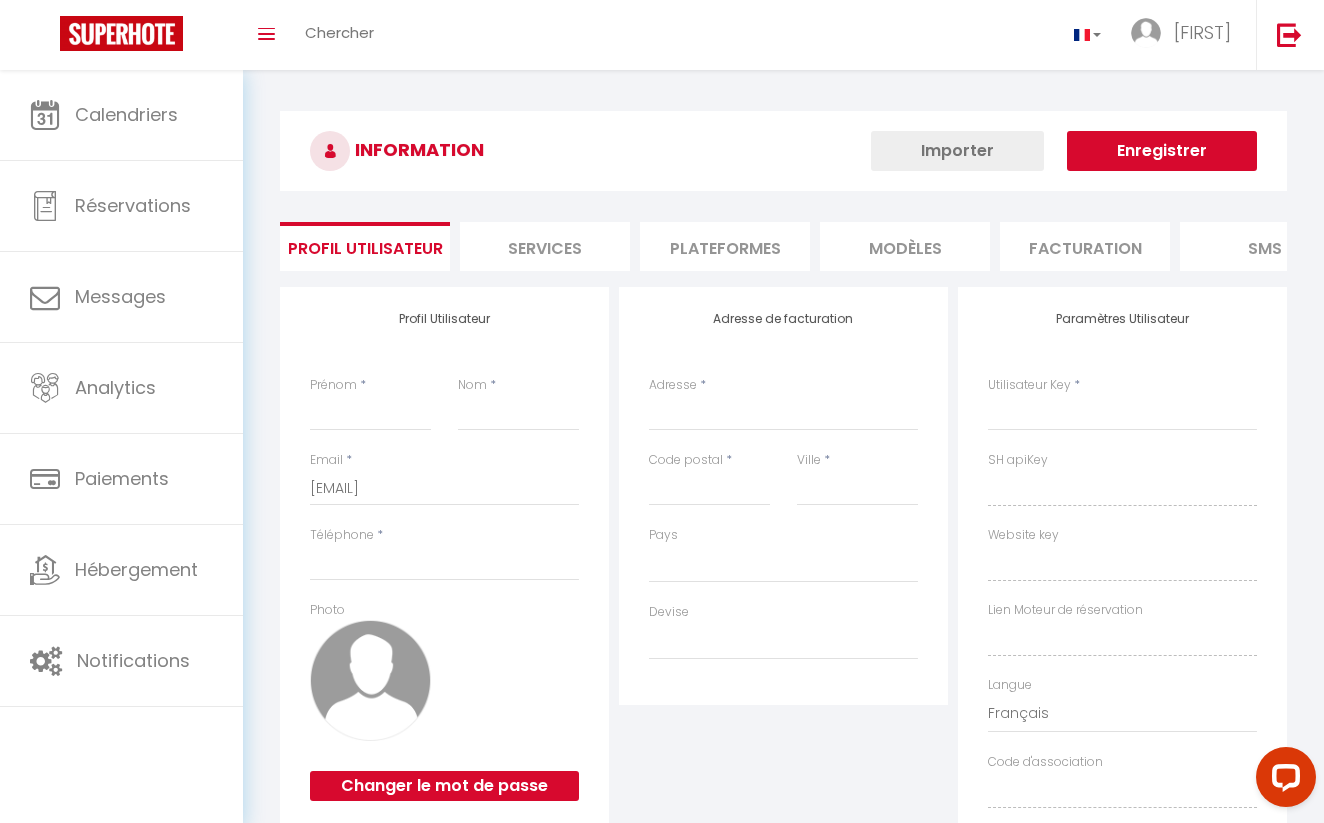 click on "Services" at bounding box center [545, 246] 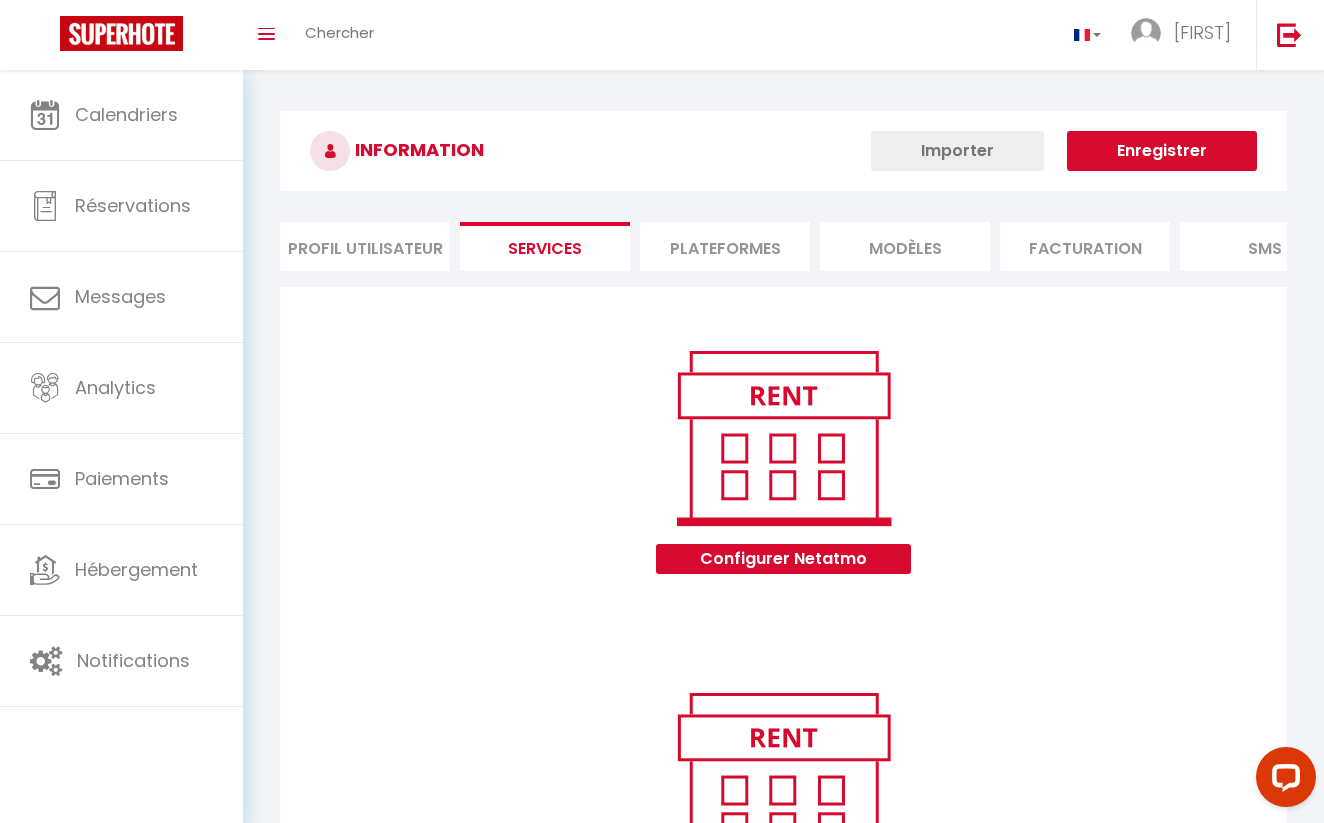 click on "Plateformes" at bounding box center (725, 246) 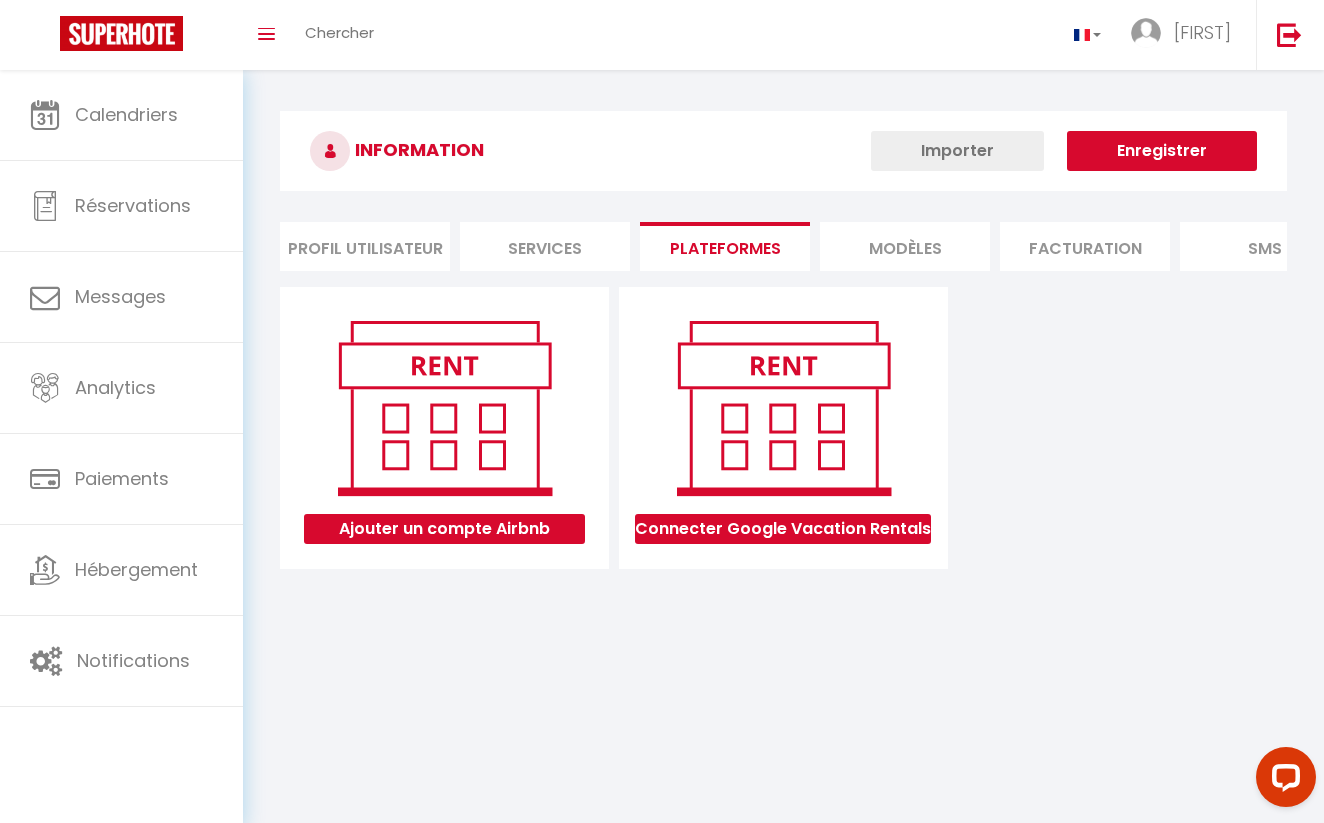 click on "MODÈLES" at bounding box center [905, 246] 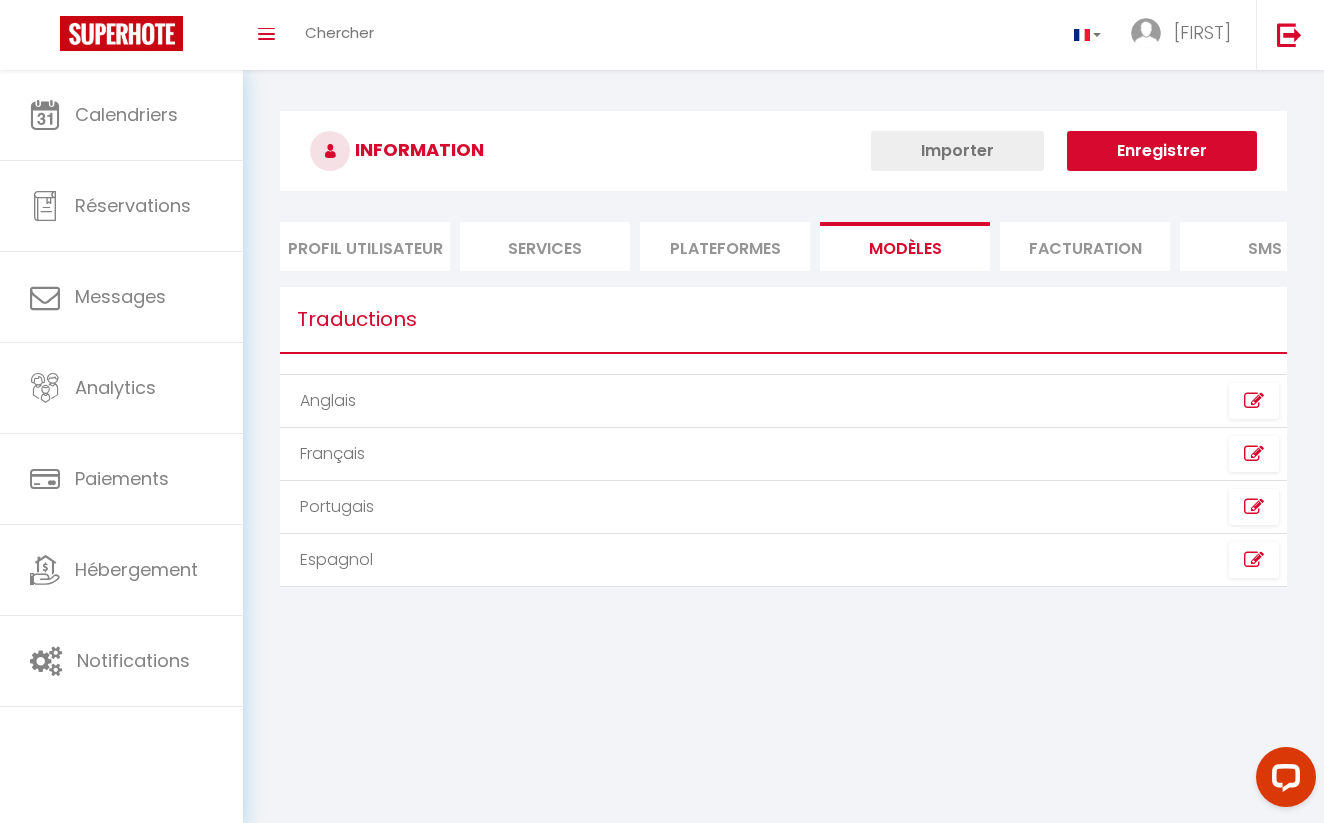 click on "Facturation" at bounding box center (1085, 246) 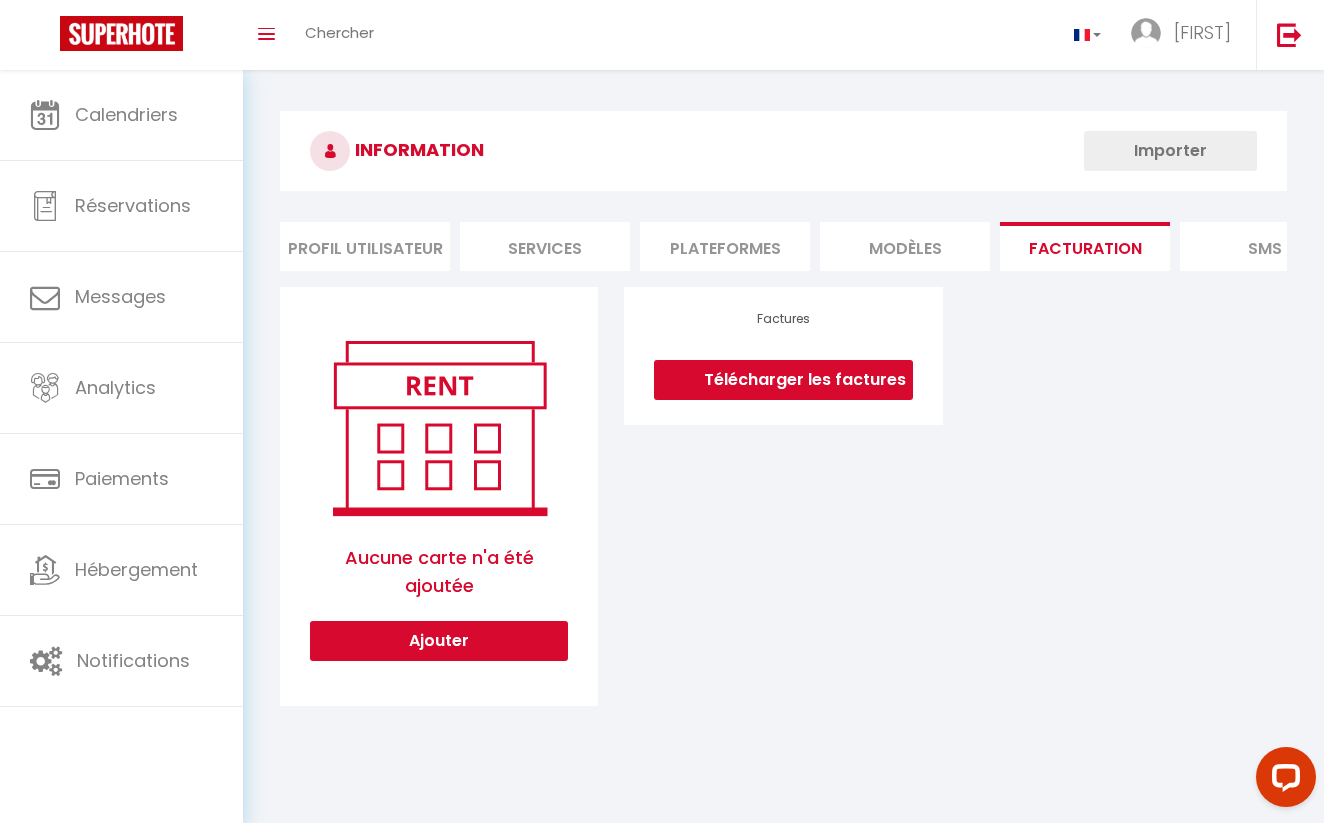 click on "Télécharger les factures" at bounding box center (783, 380) 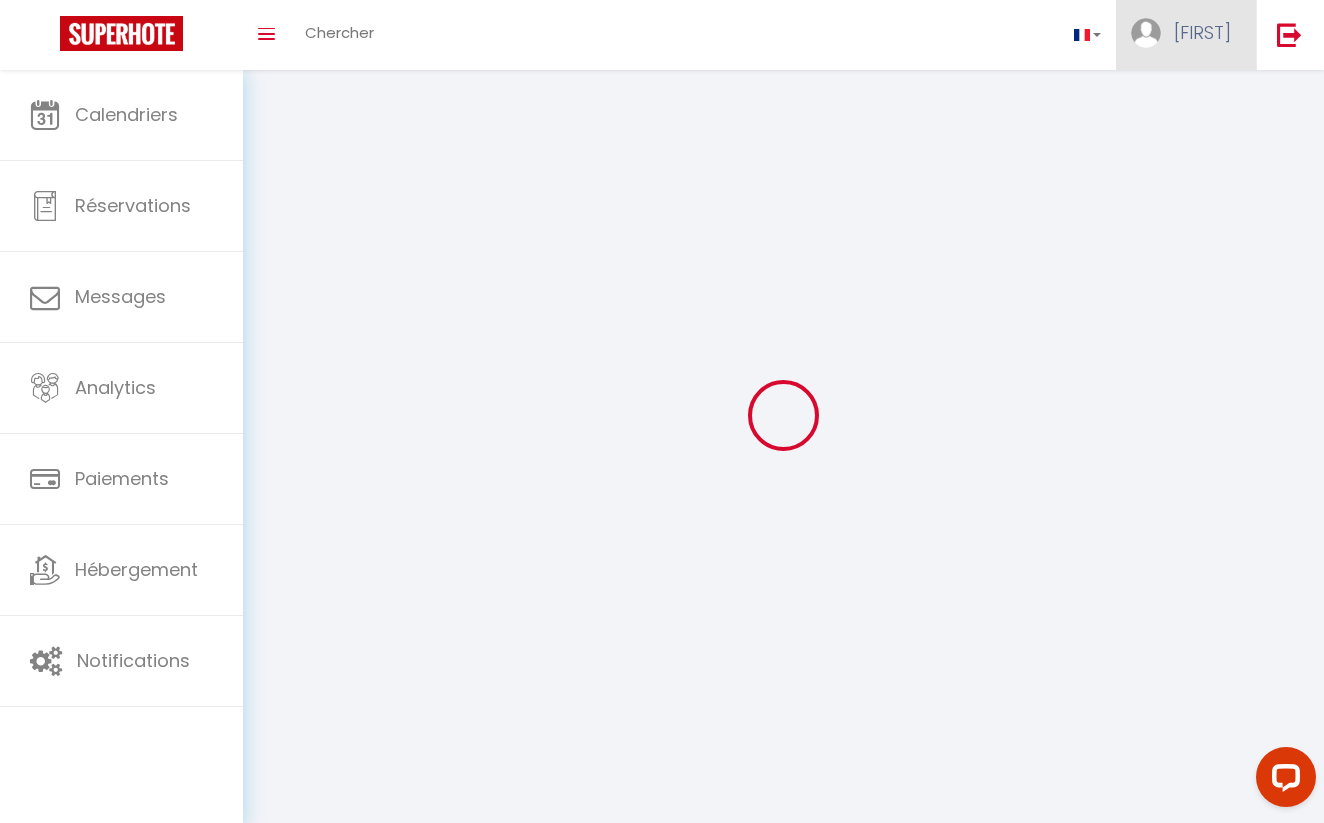 click on "[FIRST]" at bounding box center (1202, 32) 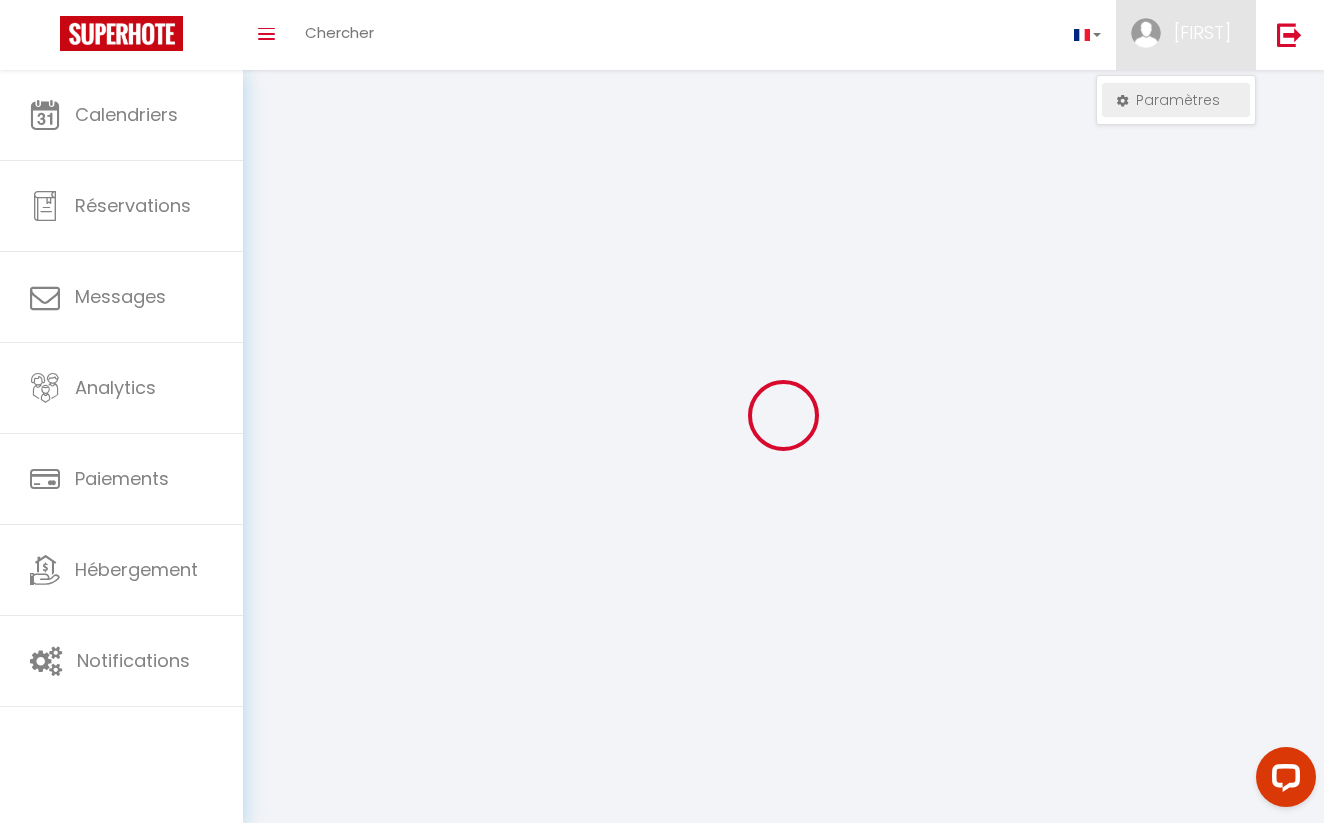 click on "Paramètres" at bounding box center (1176, 100) 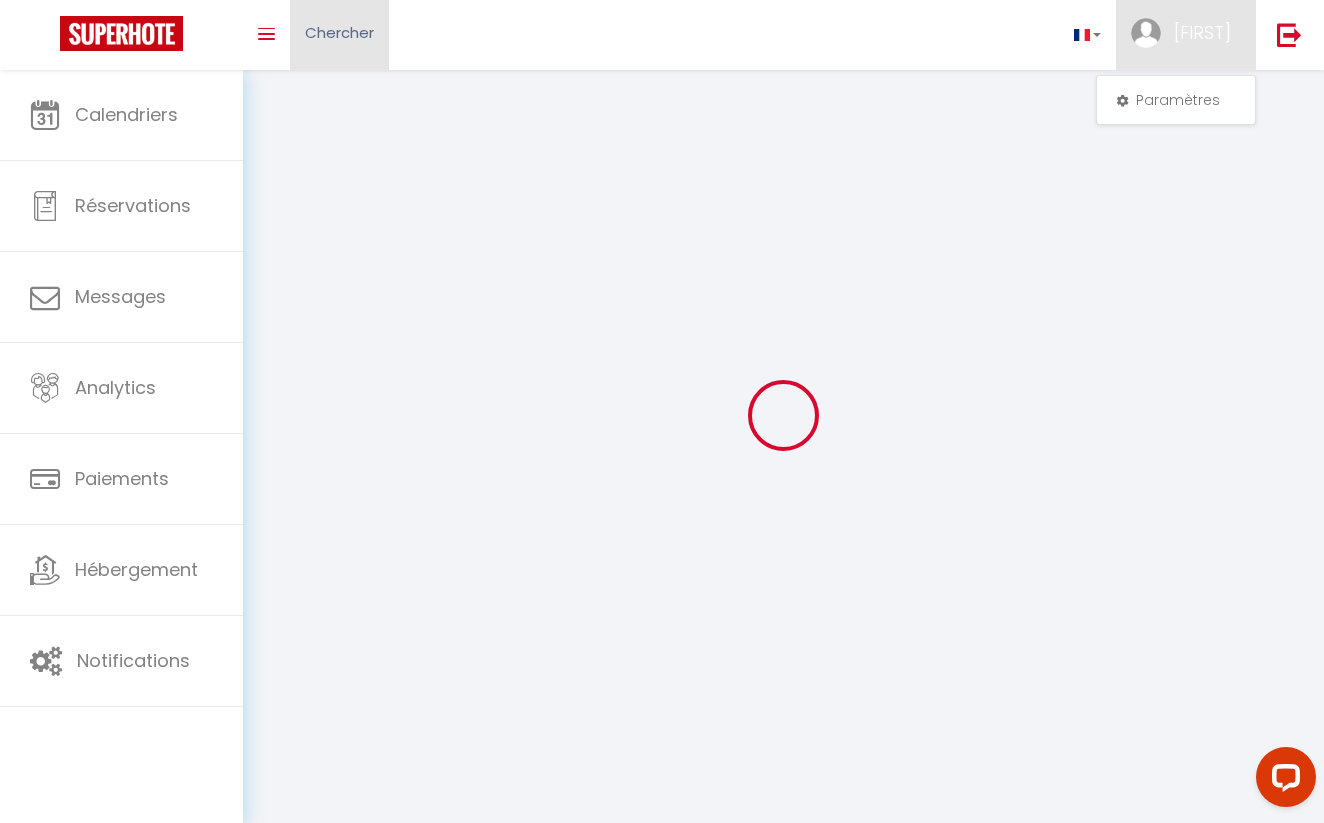 scroll, scrollTop: 0, scrollLeft: 0, axis: both 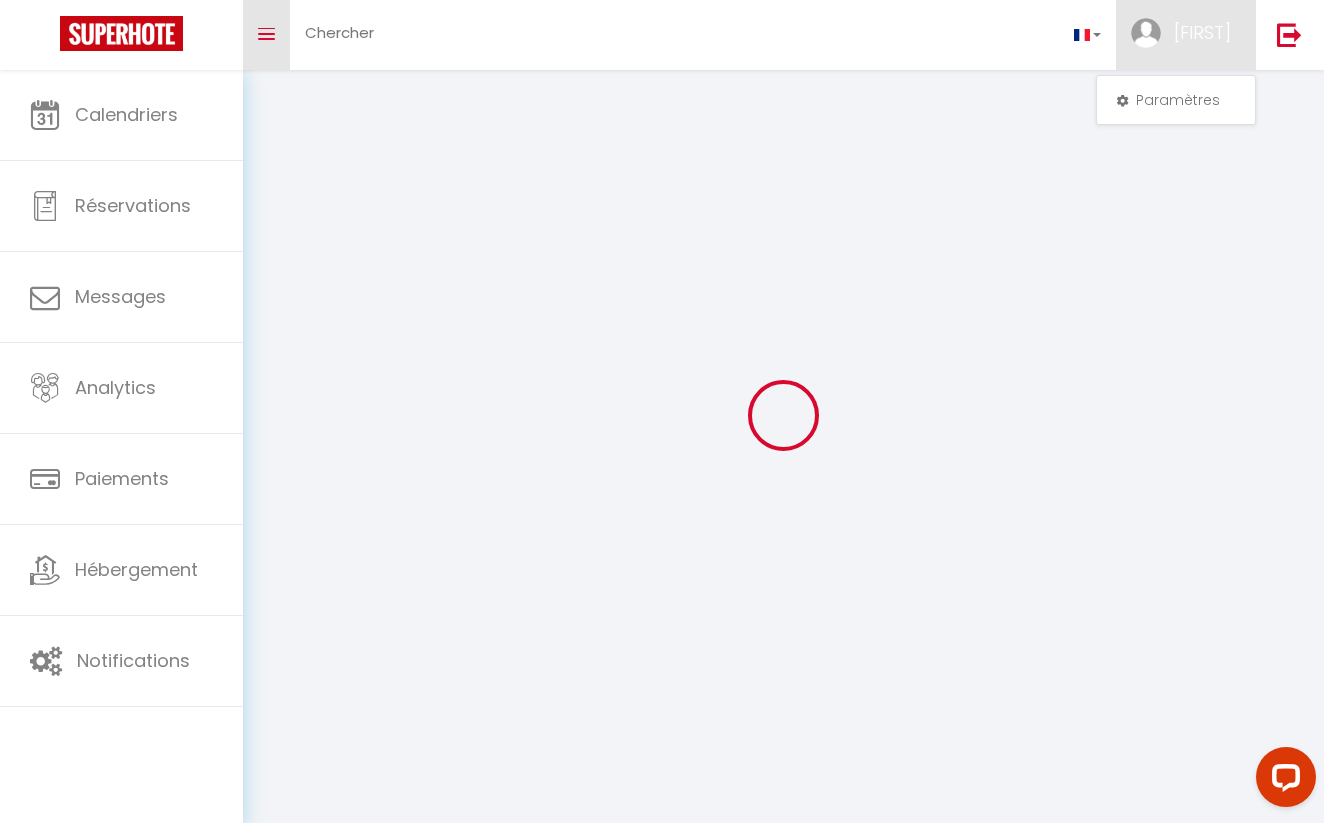 click on "Toggle menubar" at bounding box center [266, 34] 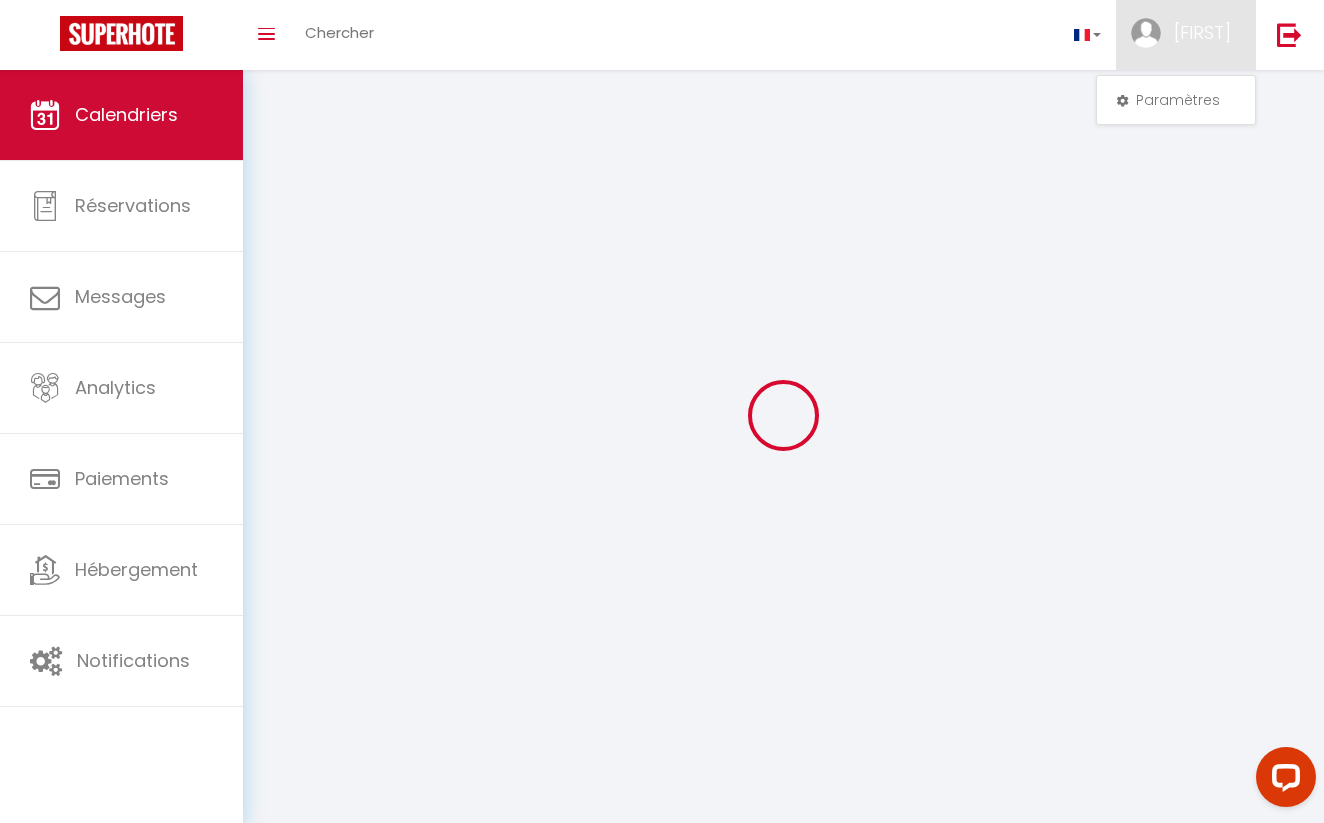 click on "Calendriers" at bounding box center (126, 114) 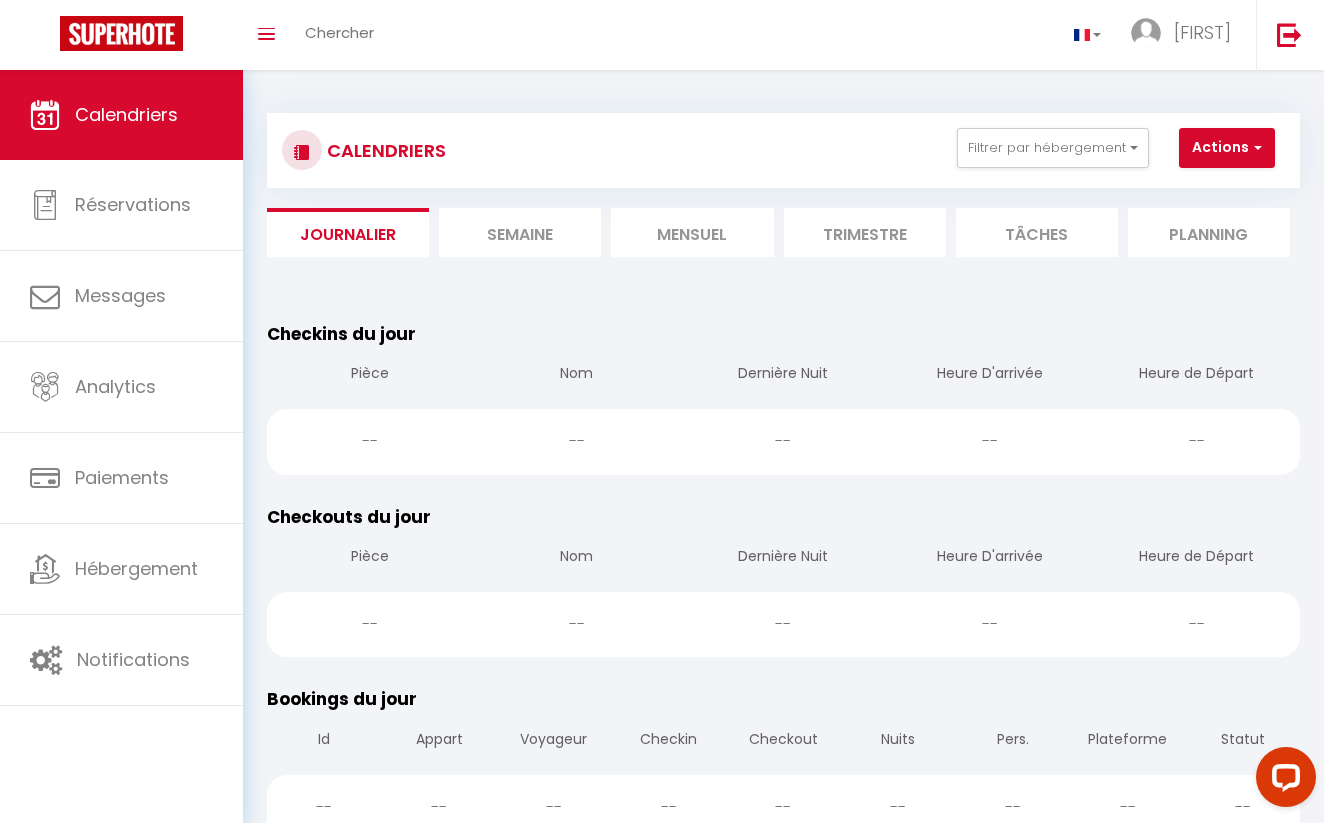 scroll, scrollTop: 0, scrollLeft: 0, axis: both 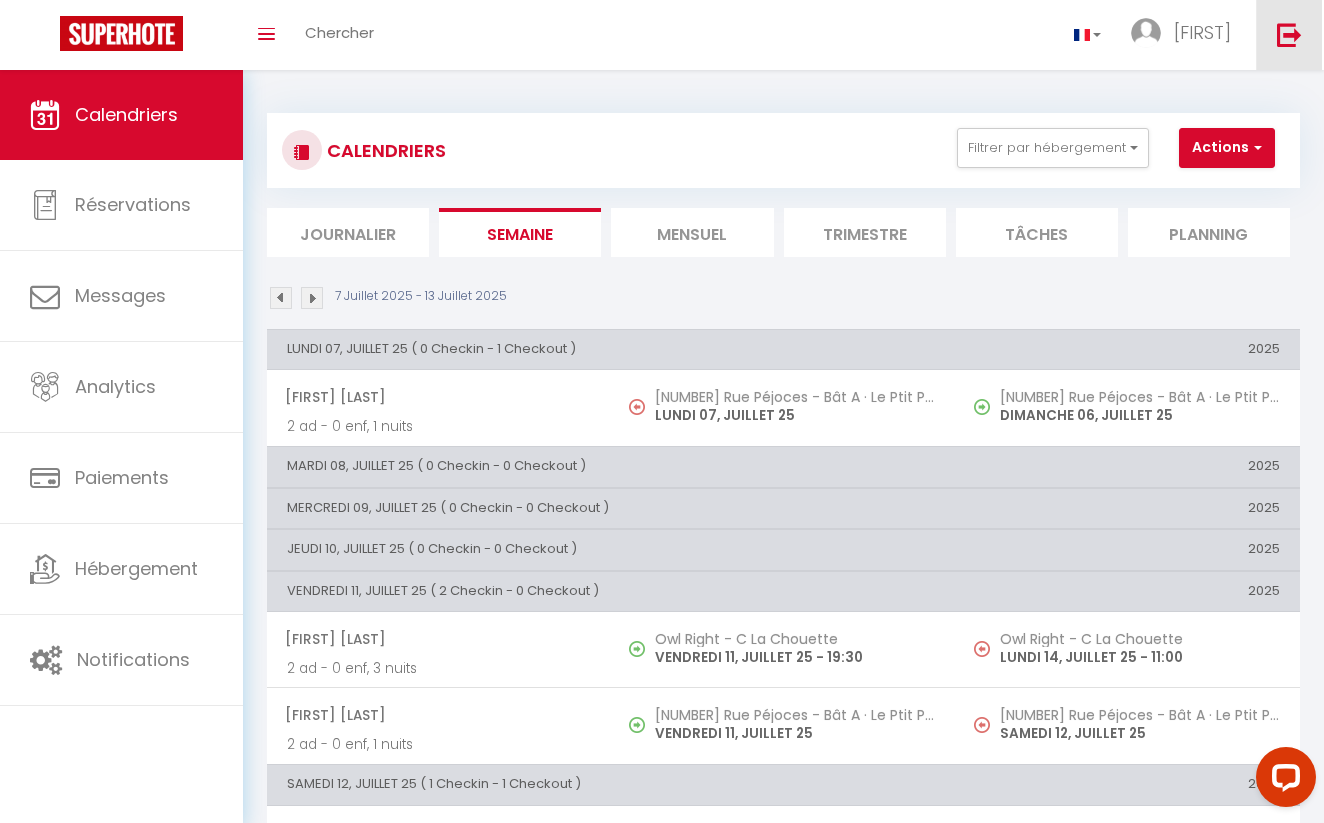 click at bounding box center [1289, 34] 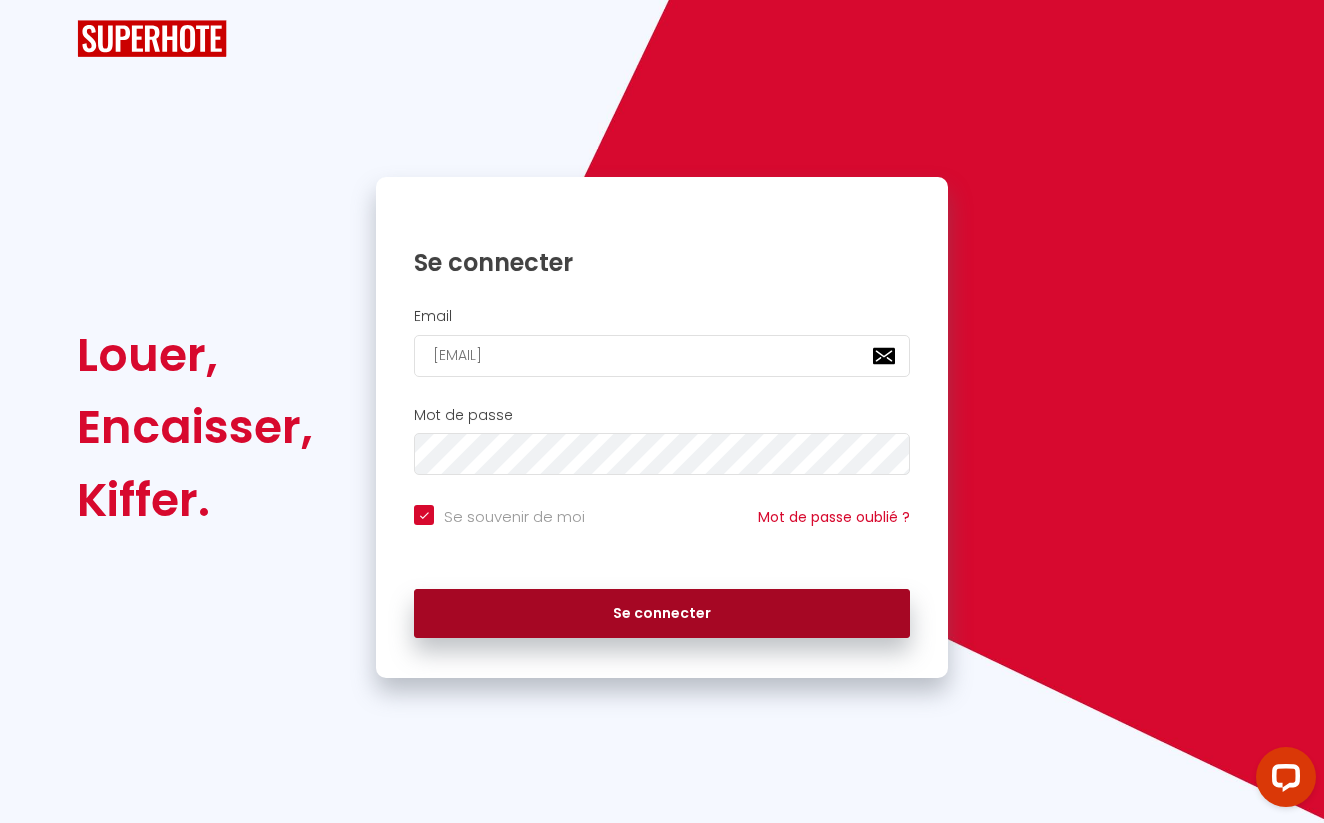 click on "Se connecter" at bounding box center [662, 614] 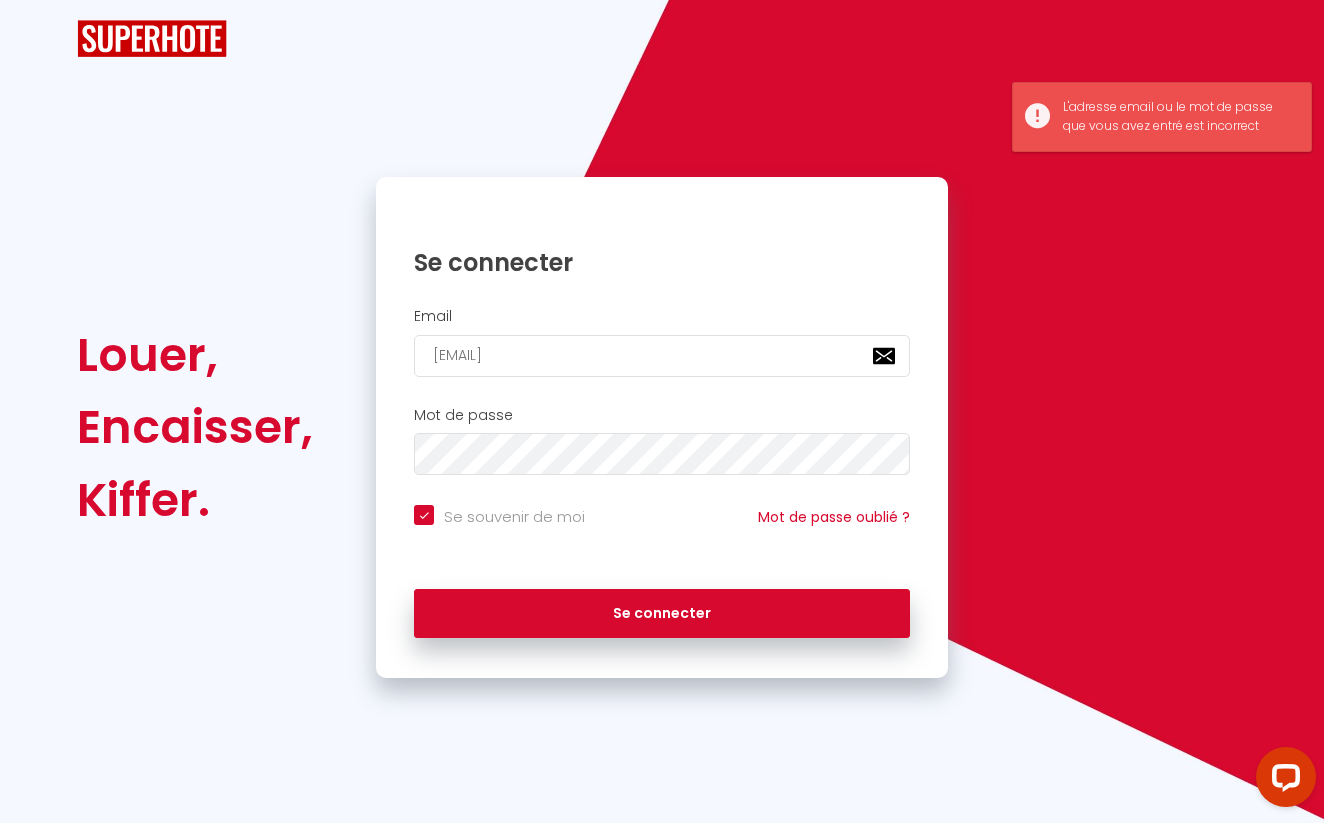click on "Louer,
Encaisser,
Kiffer.
Se connecter
Email   [EMAIL]   Mot de passe       Se souvenir de moi   Mot de passe oublié ?     Se connecter" at bounding box center [662, 339] 